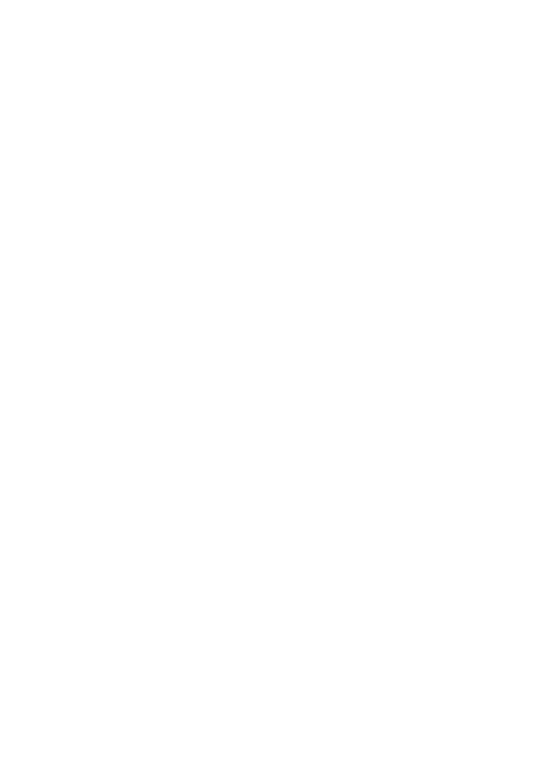 scroll, scrollTop: 0, scrollLeft: 0, axis: both 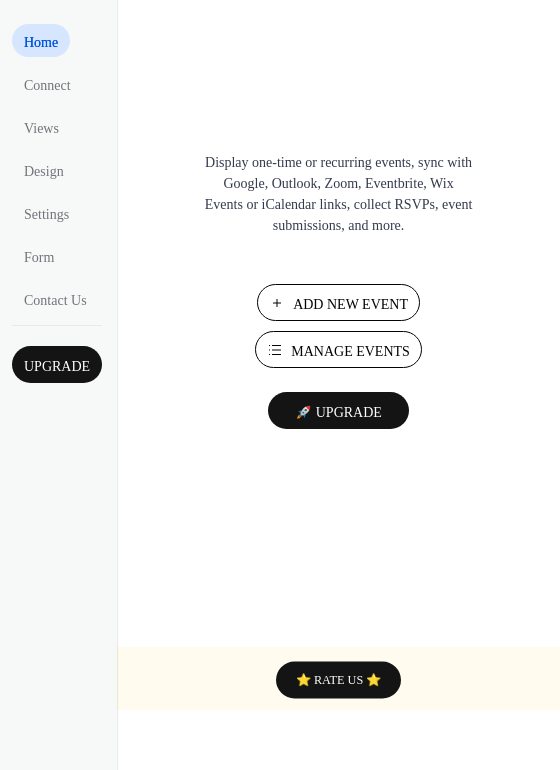 click on "Manage Events" at bounding box center [338, 349] 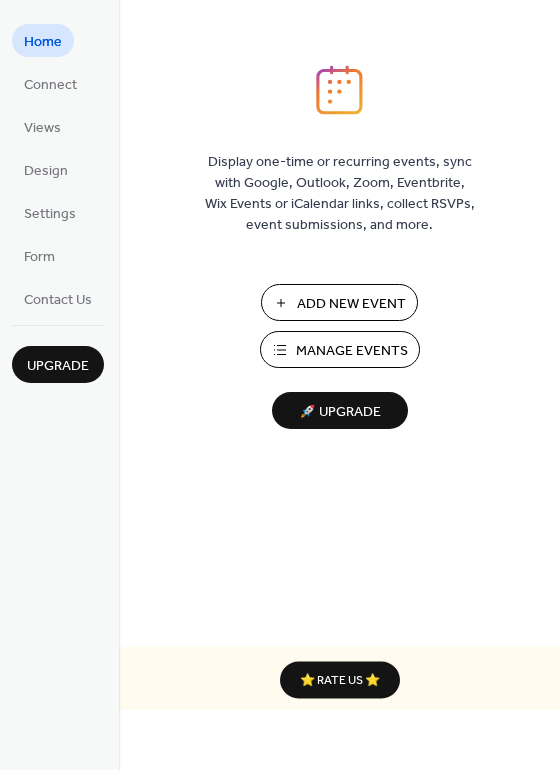 click on "Manage Events" at bounding box center (352, 351) 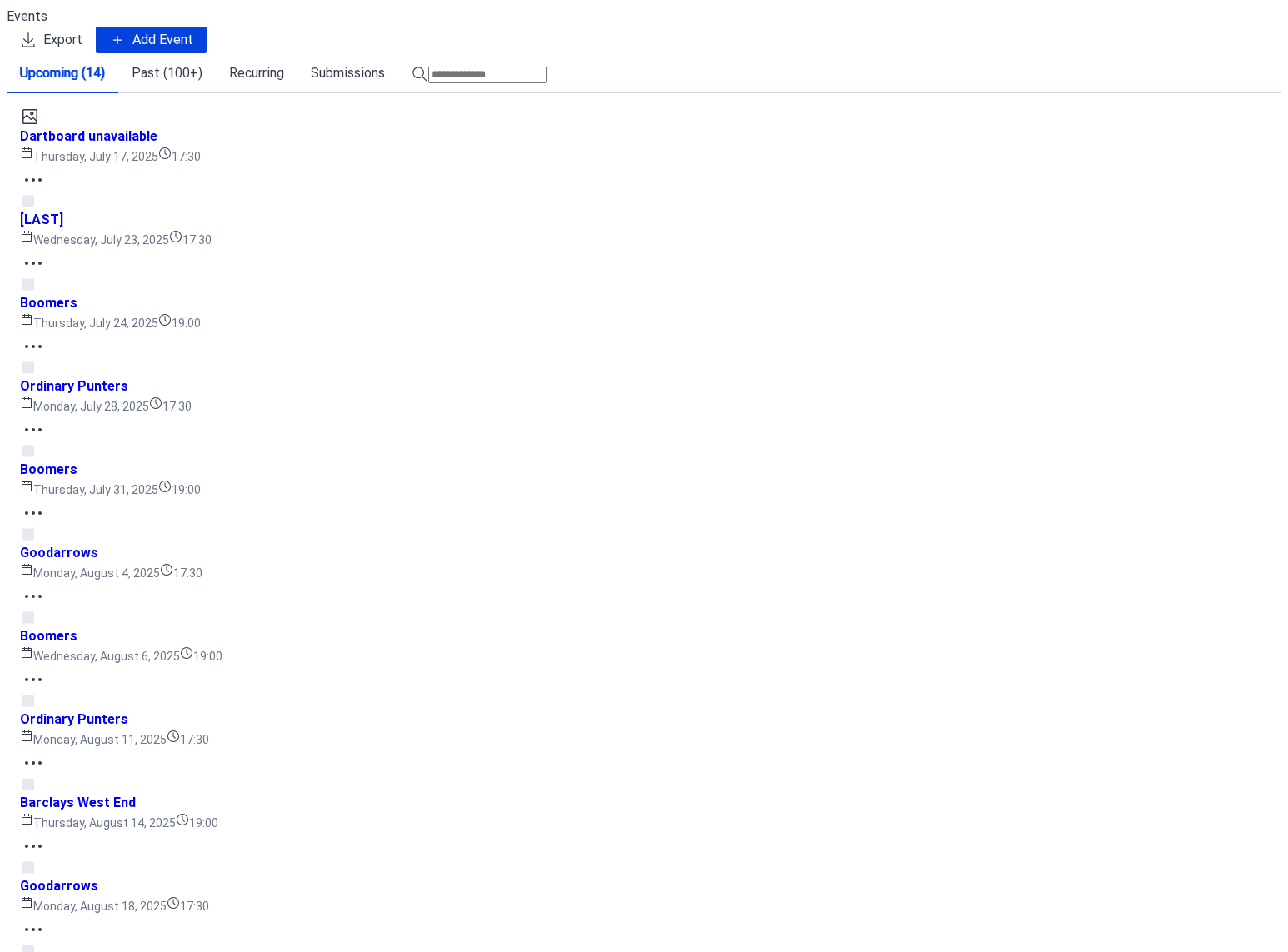scroll, scrollTop: 0, scrollLeft: 0, axis: both 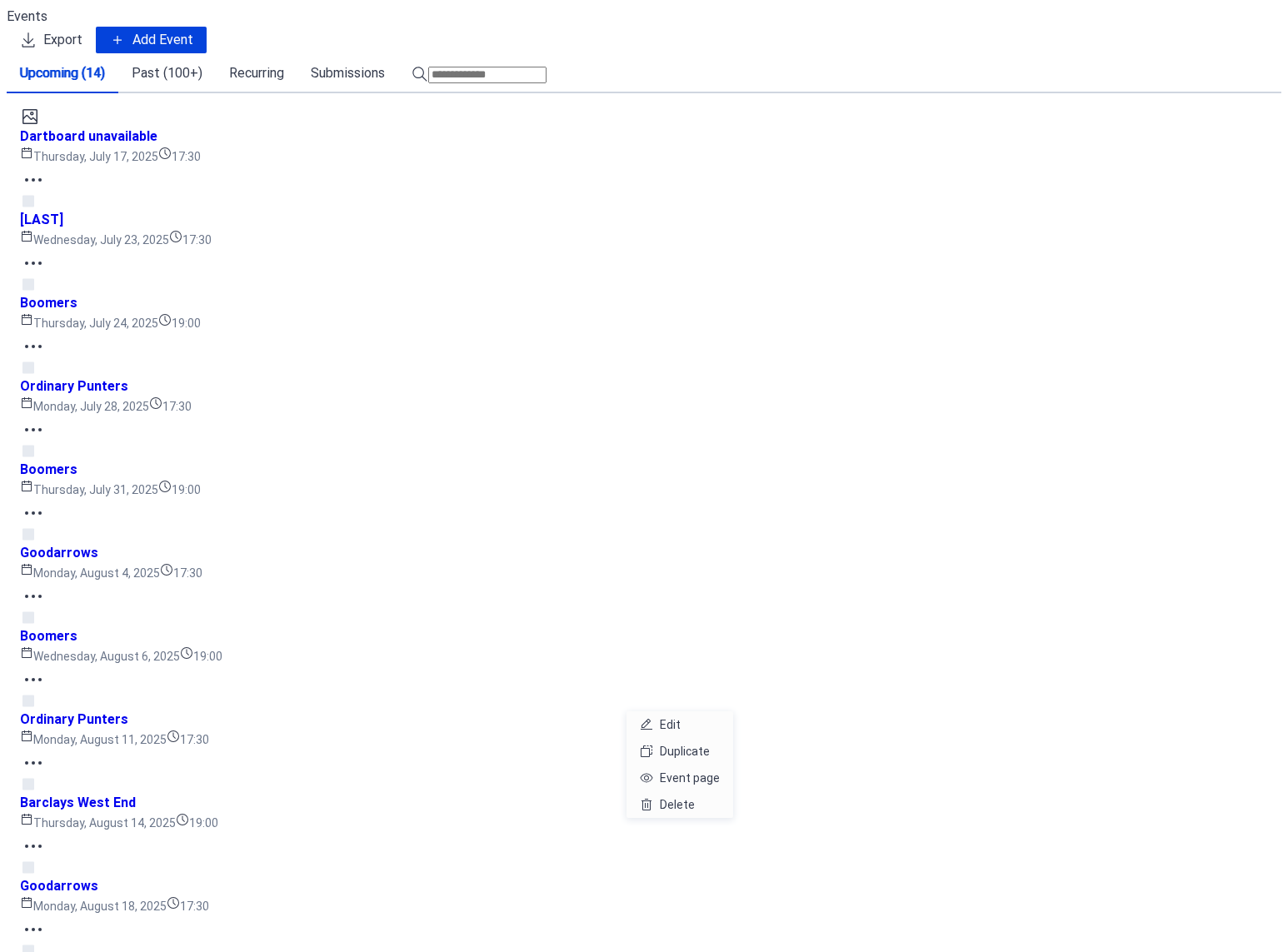 click 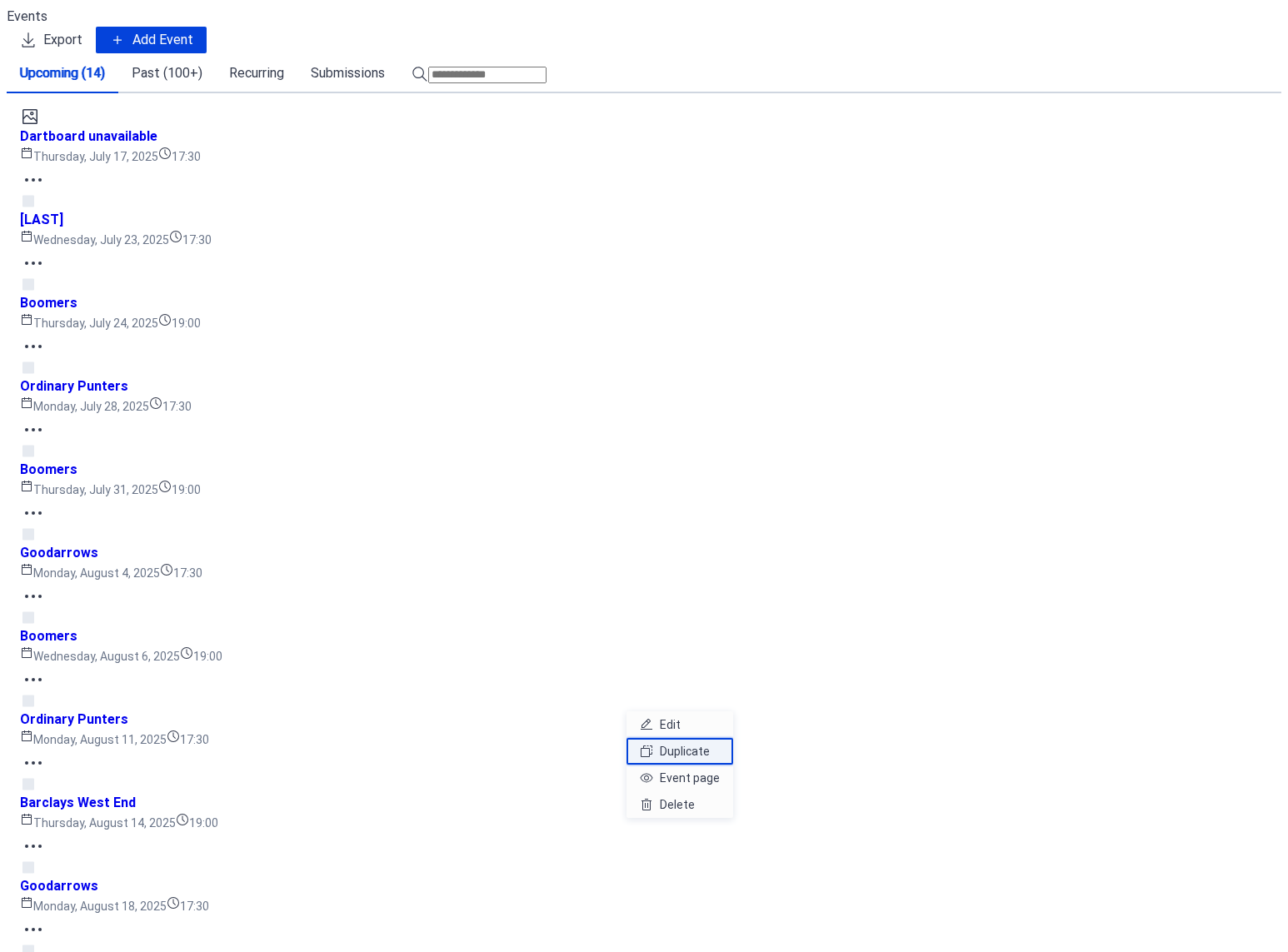 click on "Duplicate" at bounding box center [685, 751] 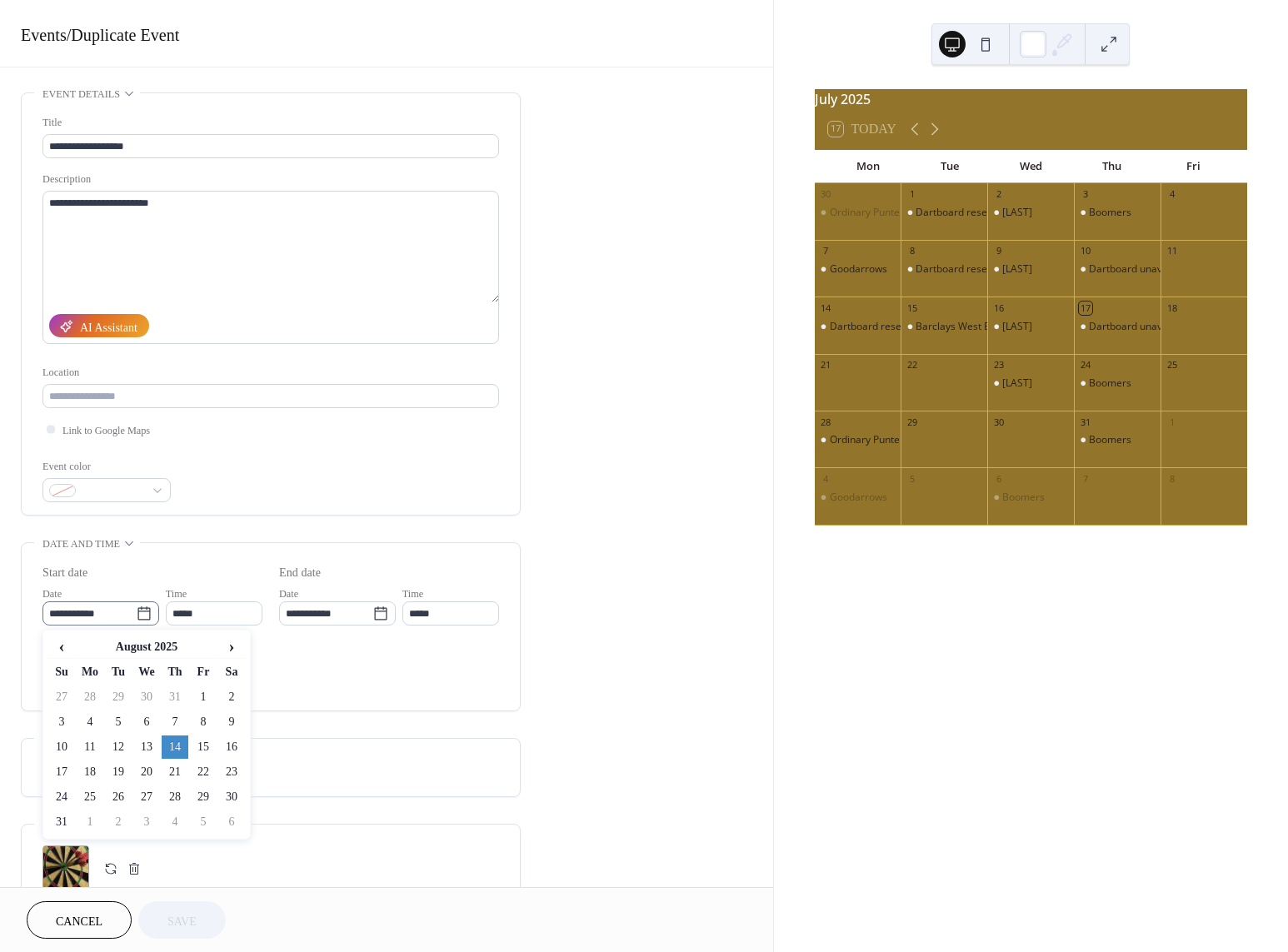 click 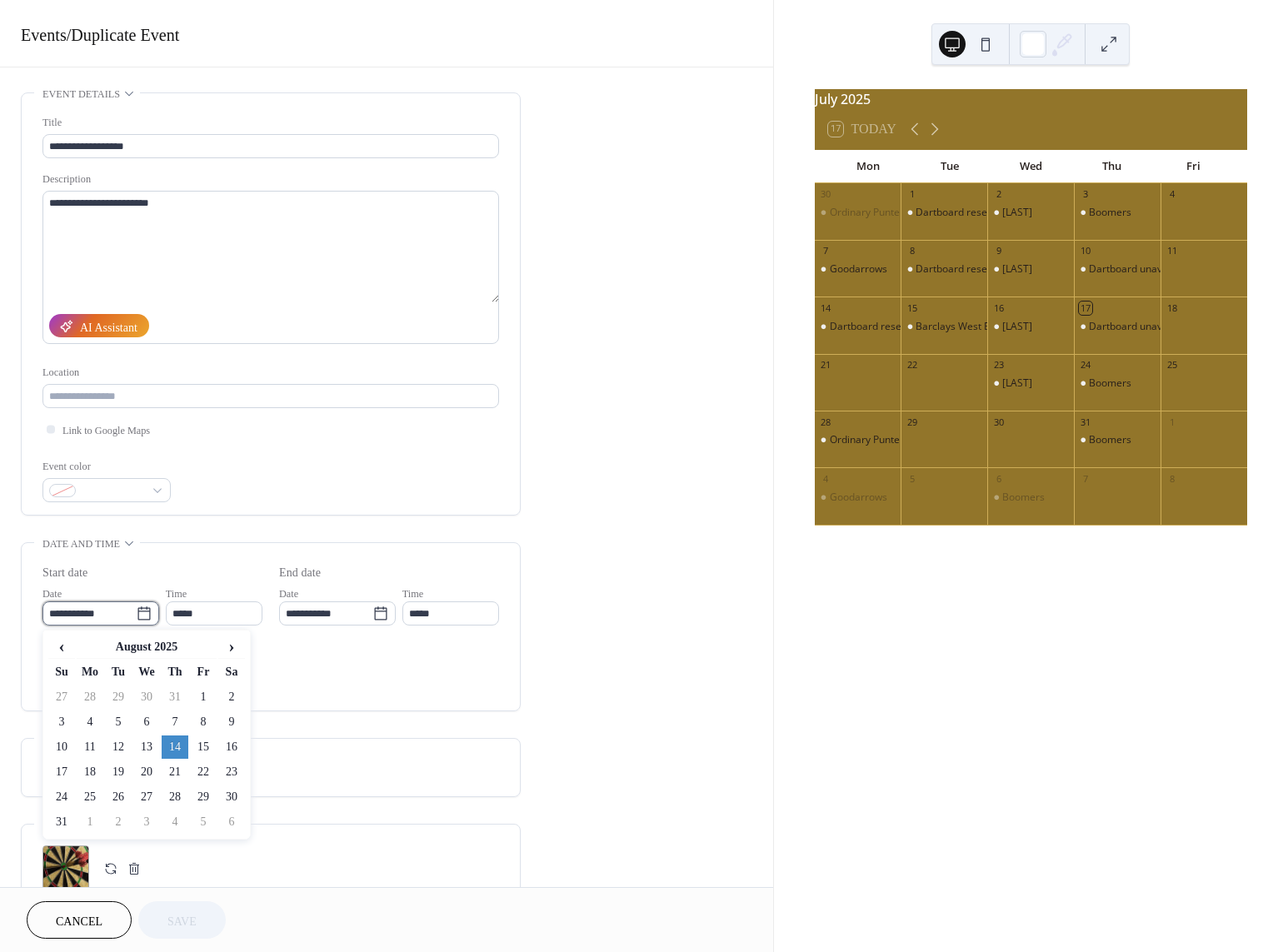 click on "**********" at bounding box center [89, 613] 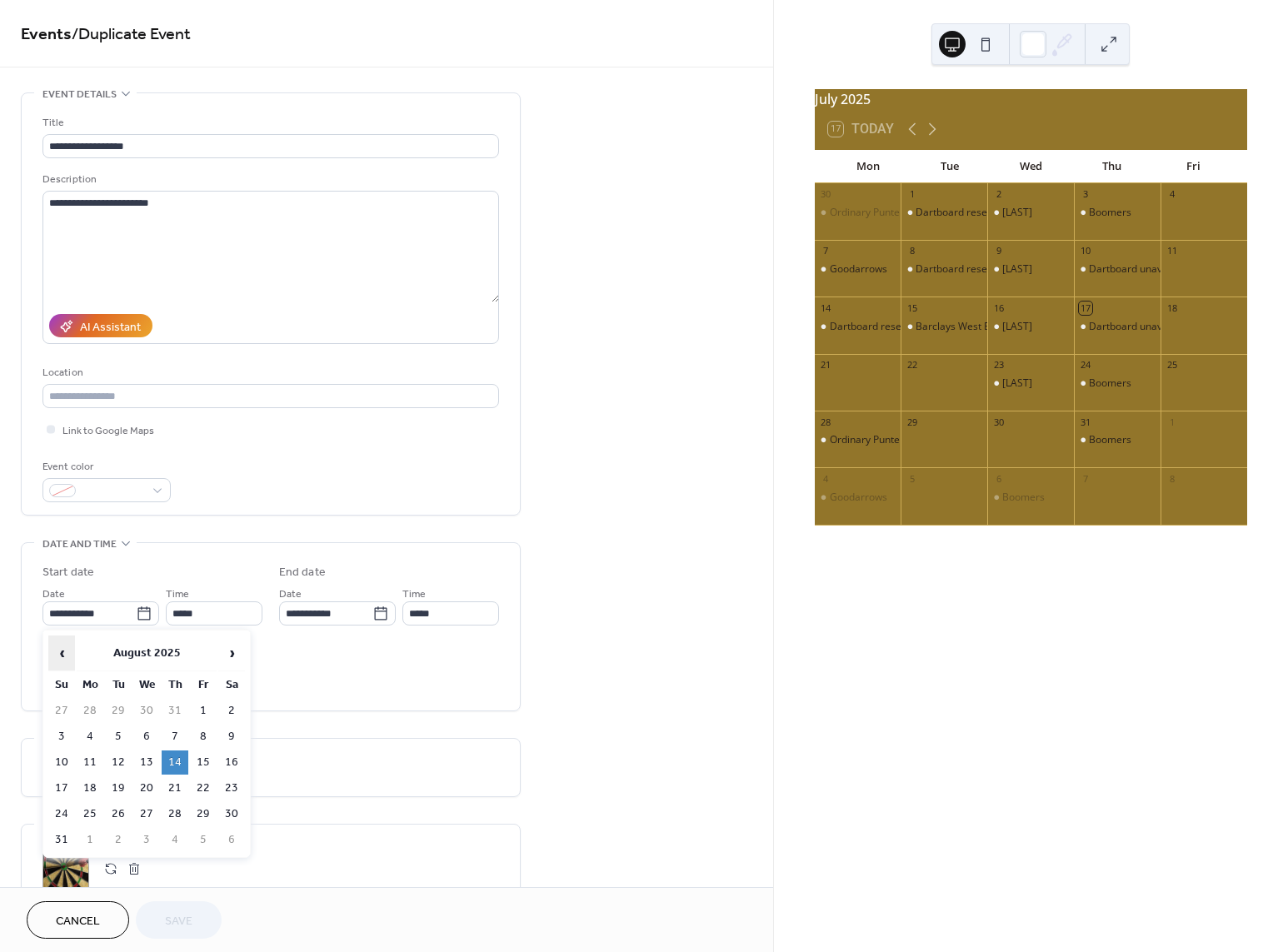 click on "‹" at bounding box center [62, 653] 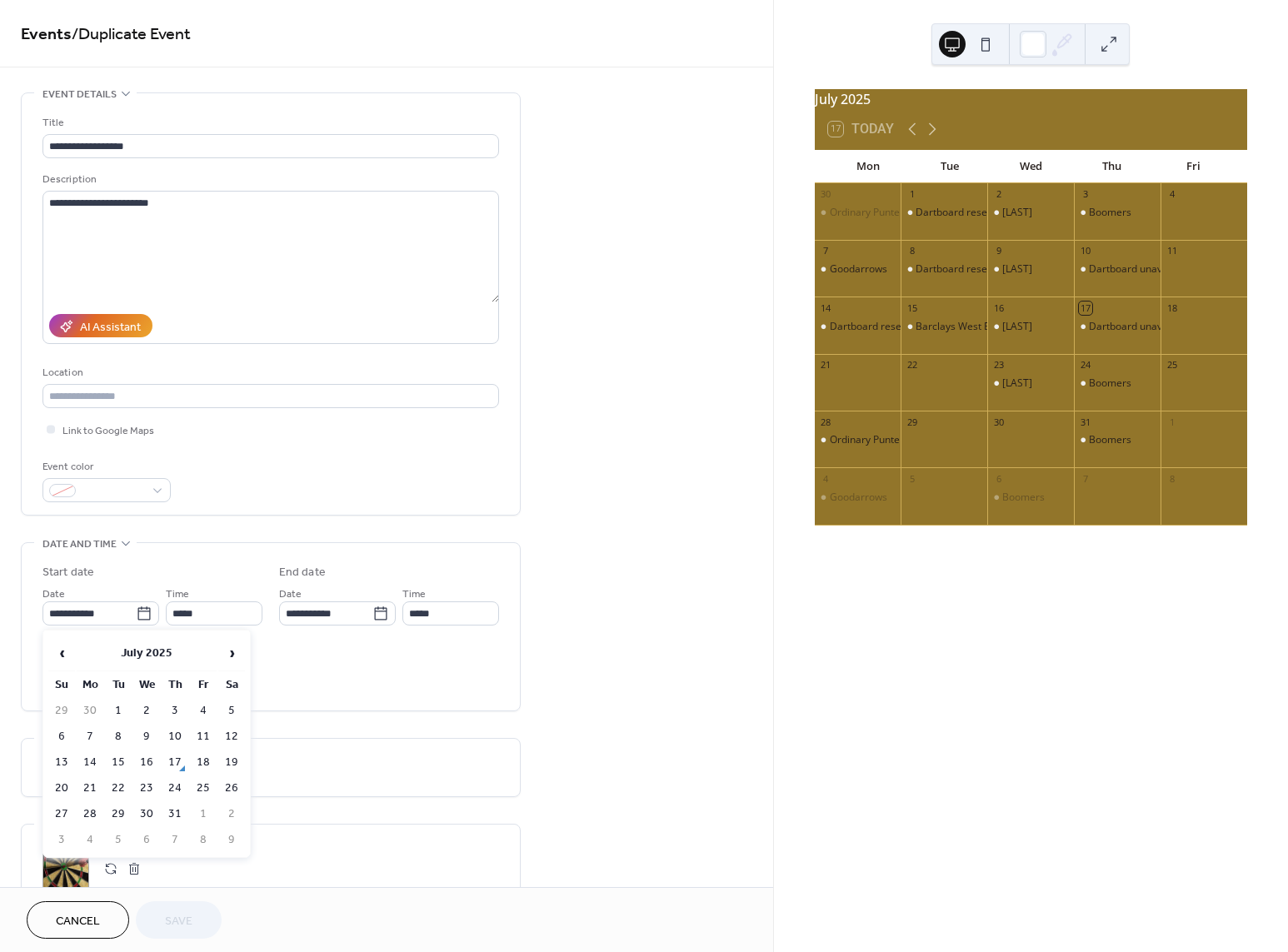 click on "22" at bounding box center (118, 788) 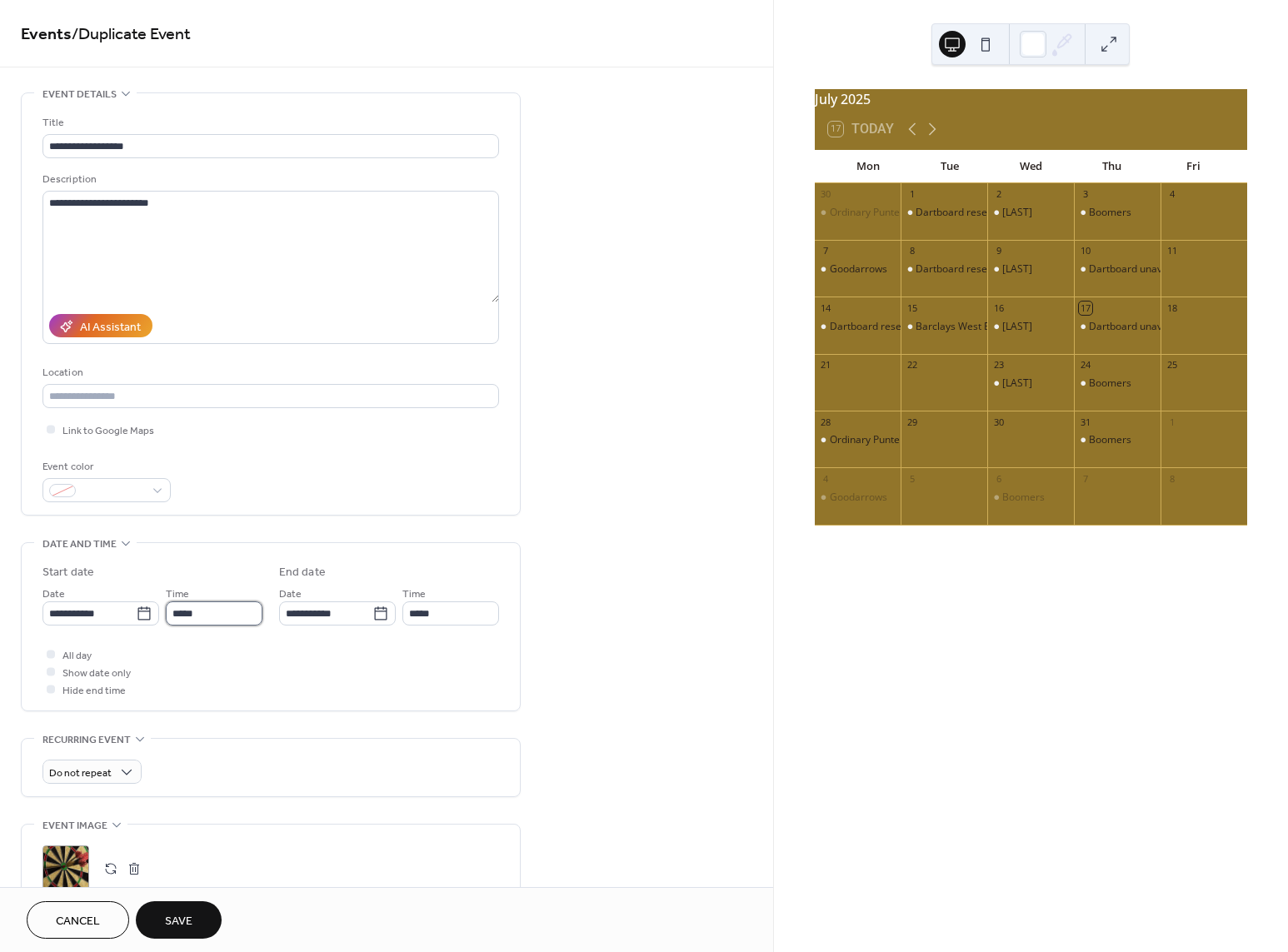 click on "*****" at bounding box center (214, 613) 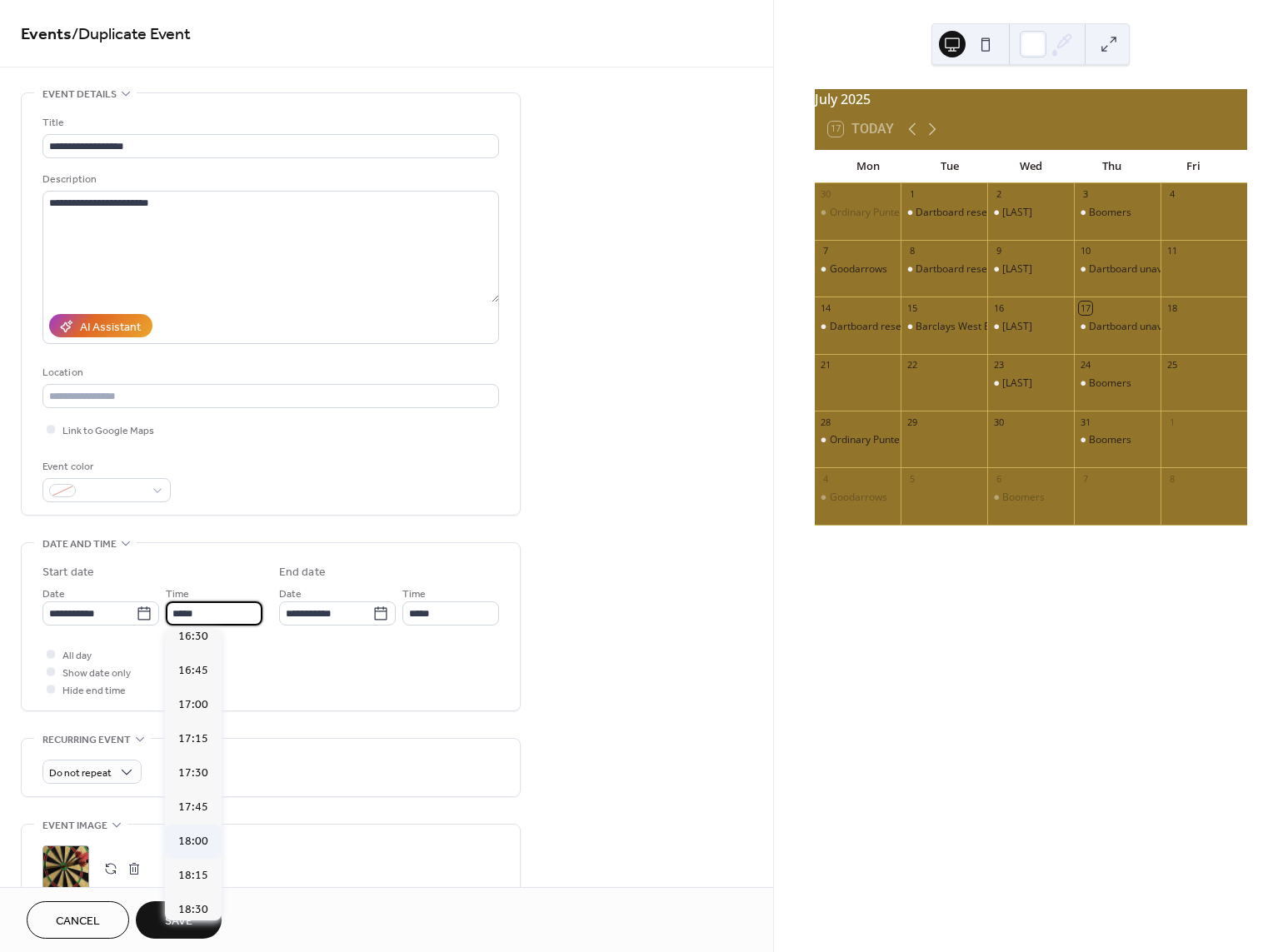 scroll, scrollTop: 2262, scrollLeft: 0, axis: vertical 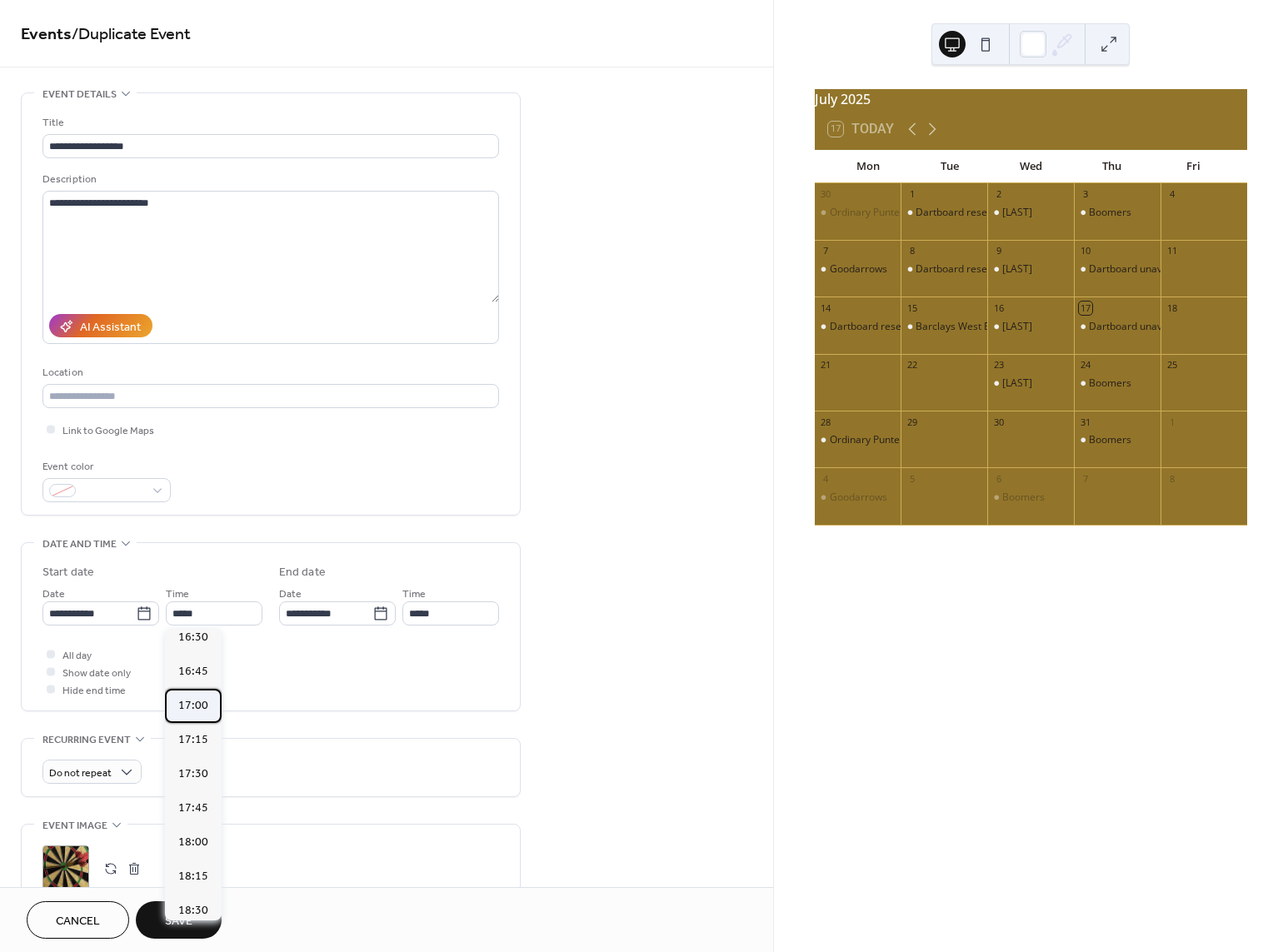 click on "17:00" at bounding box center (193, 705) 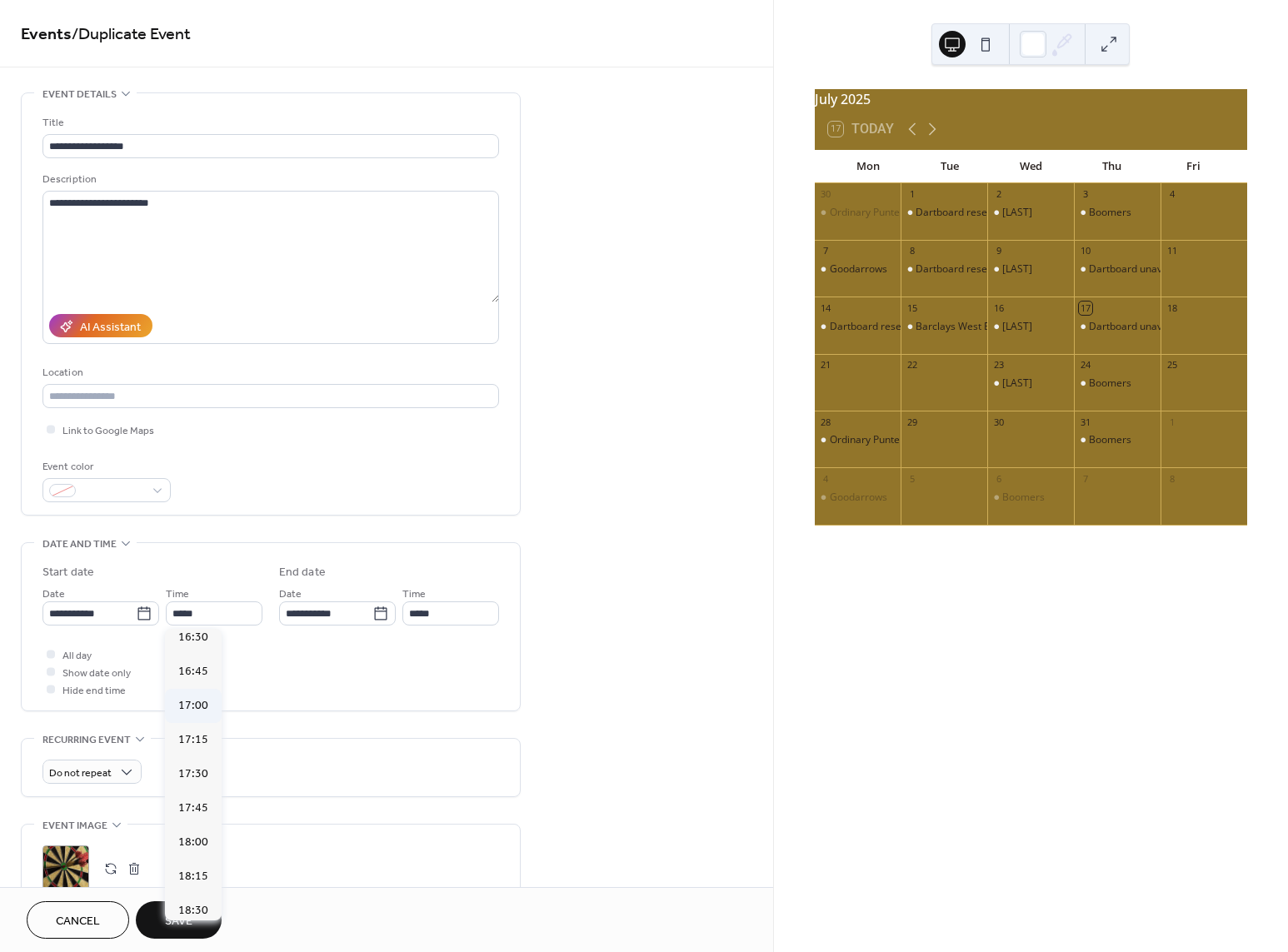 type on "*****" 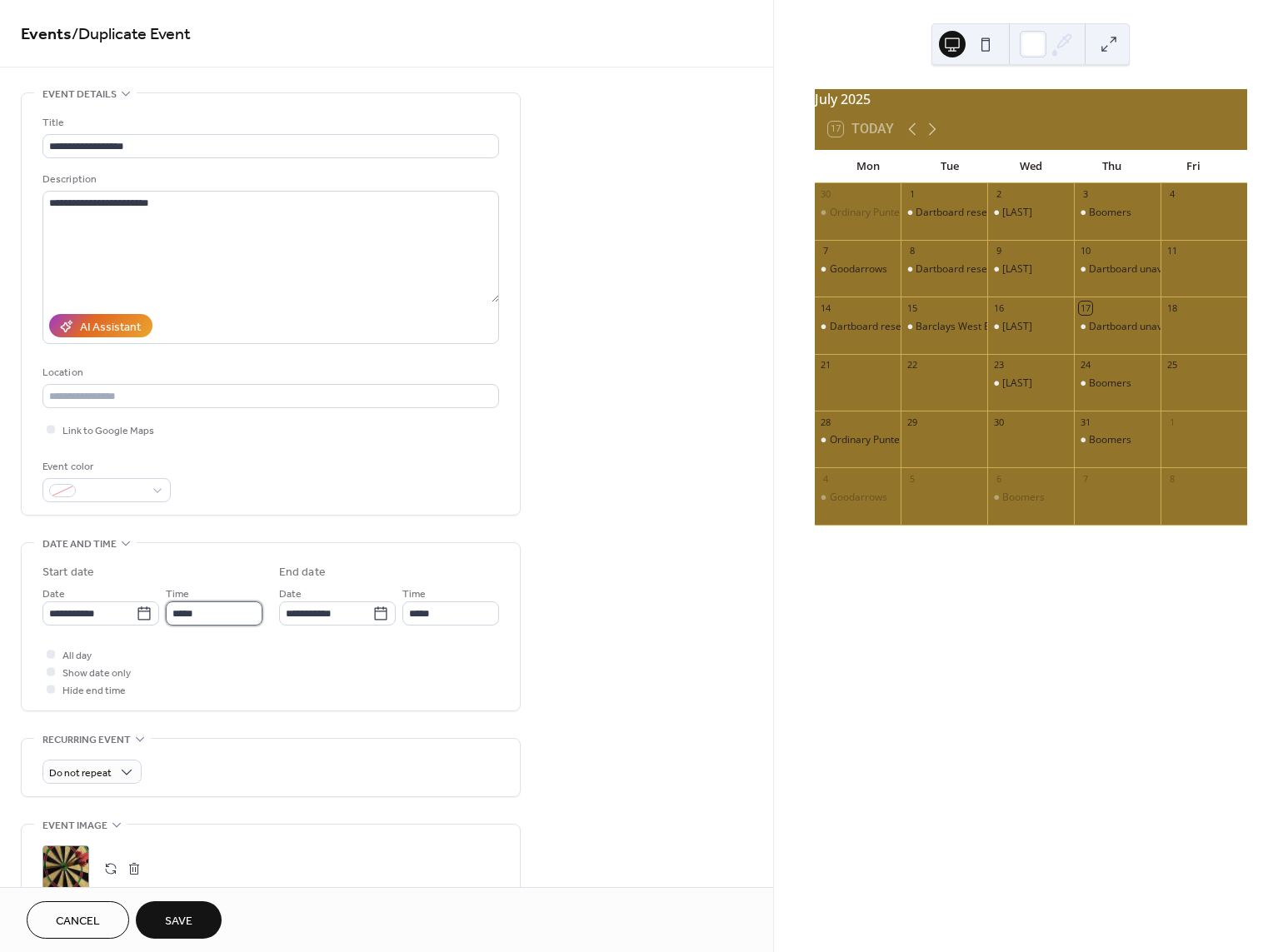 click on "*****" at bounding box center [214, 613] 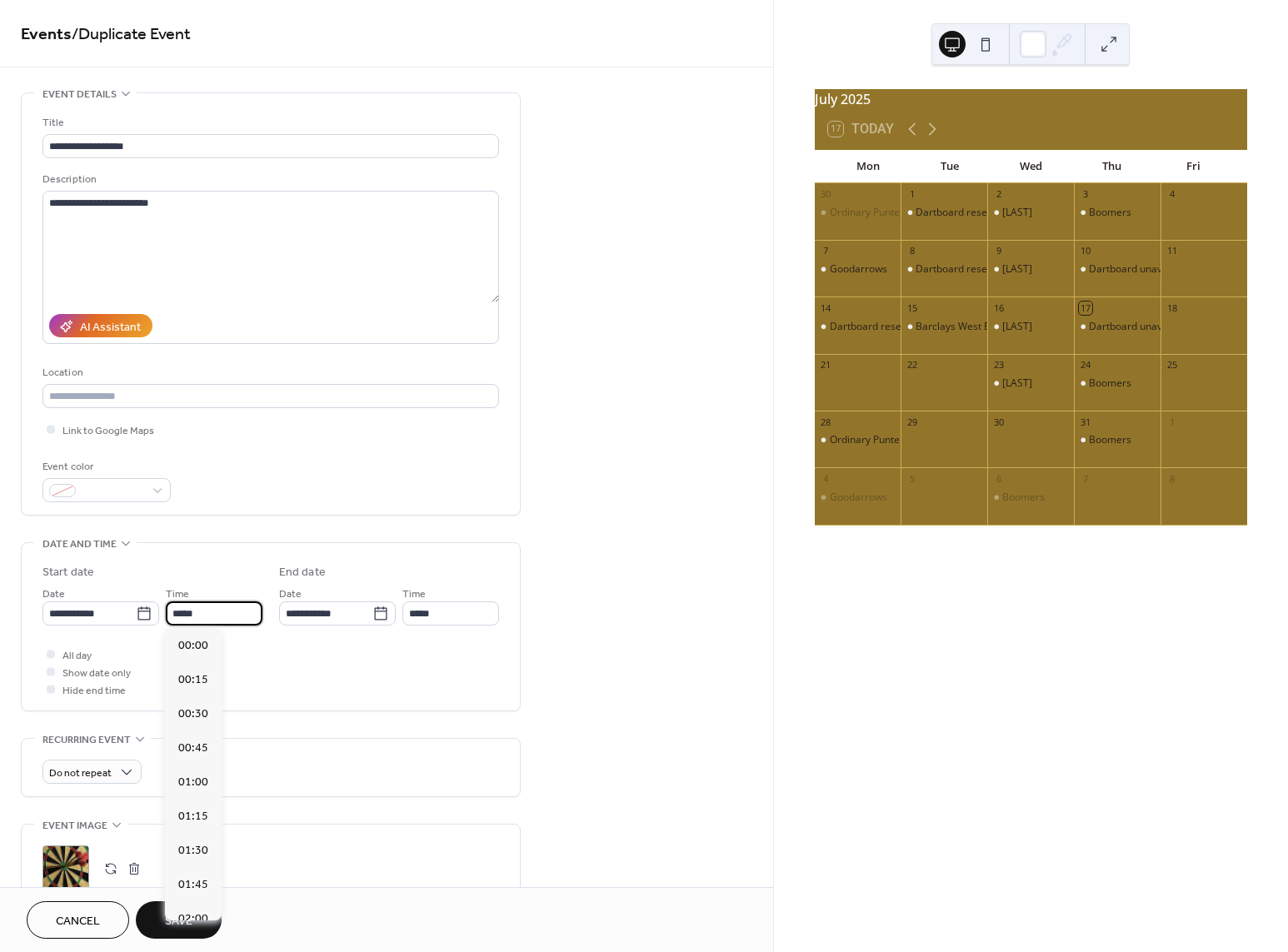 scroll, scrollTop: 2322, scrollLeft: 0, axis: vertical 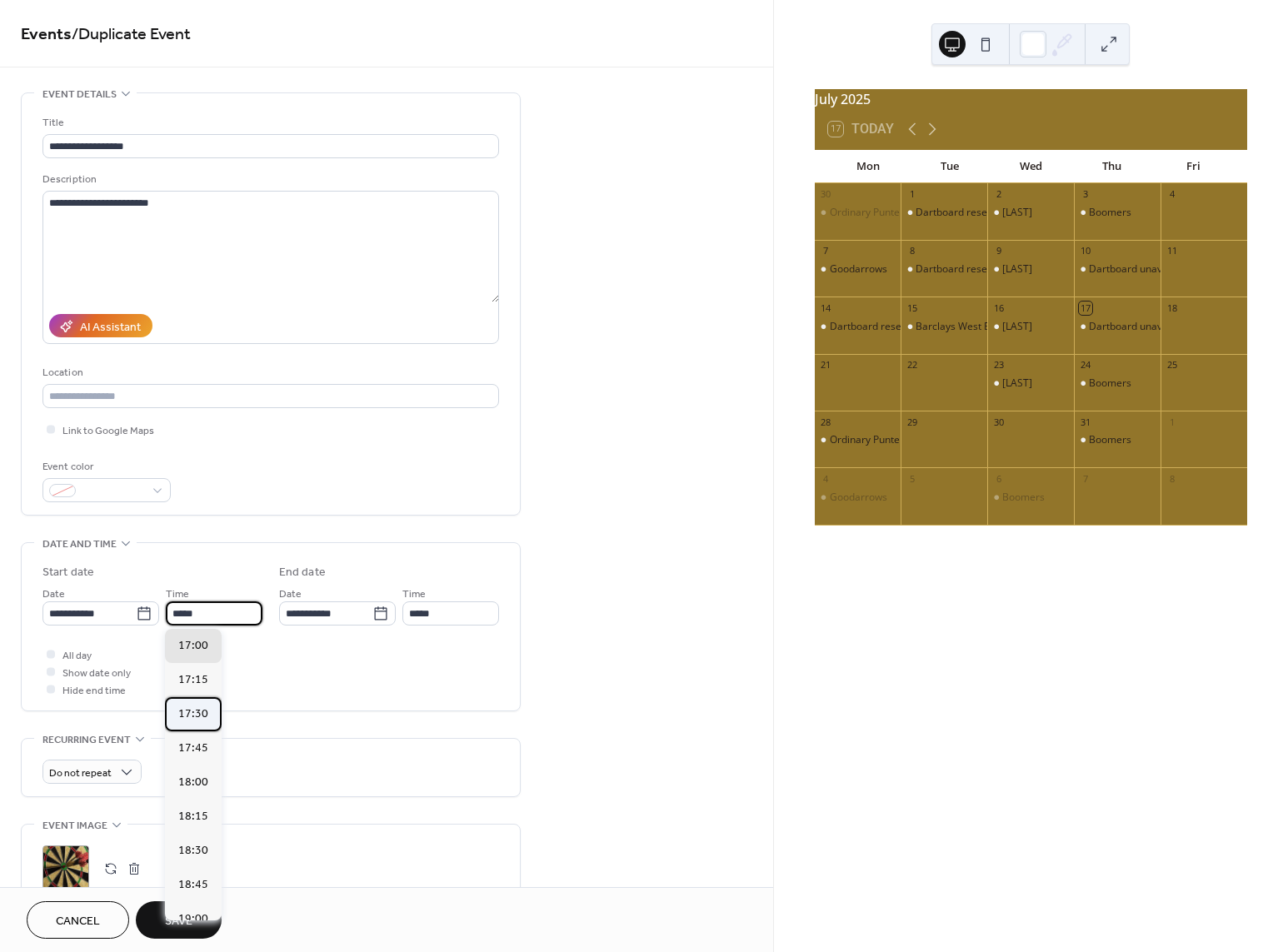 click on "17:30" at bounding box center (193, 714) 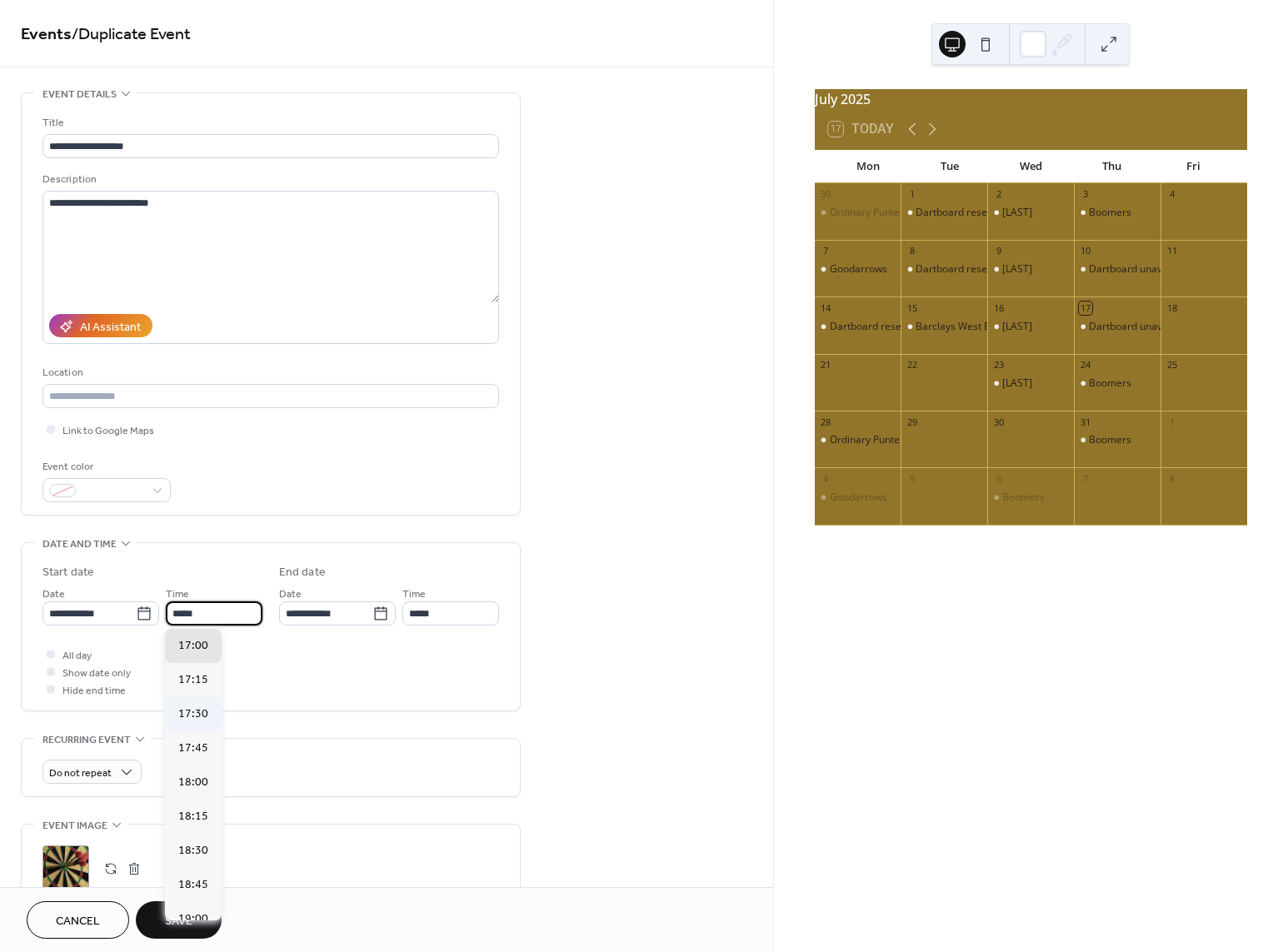 type on "*****" 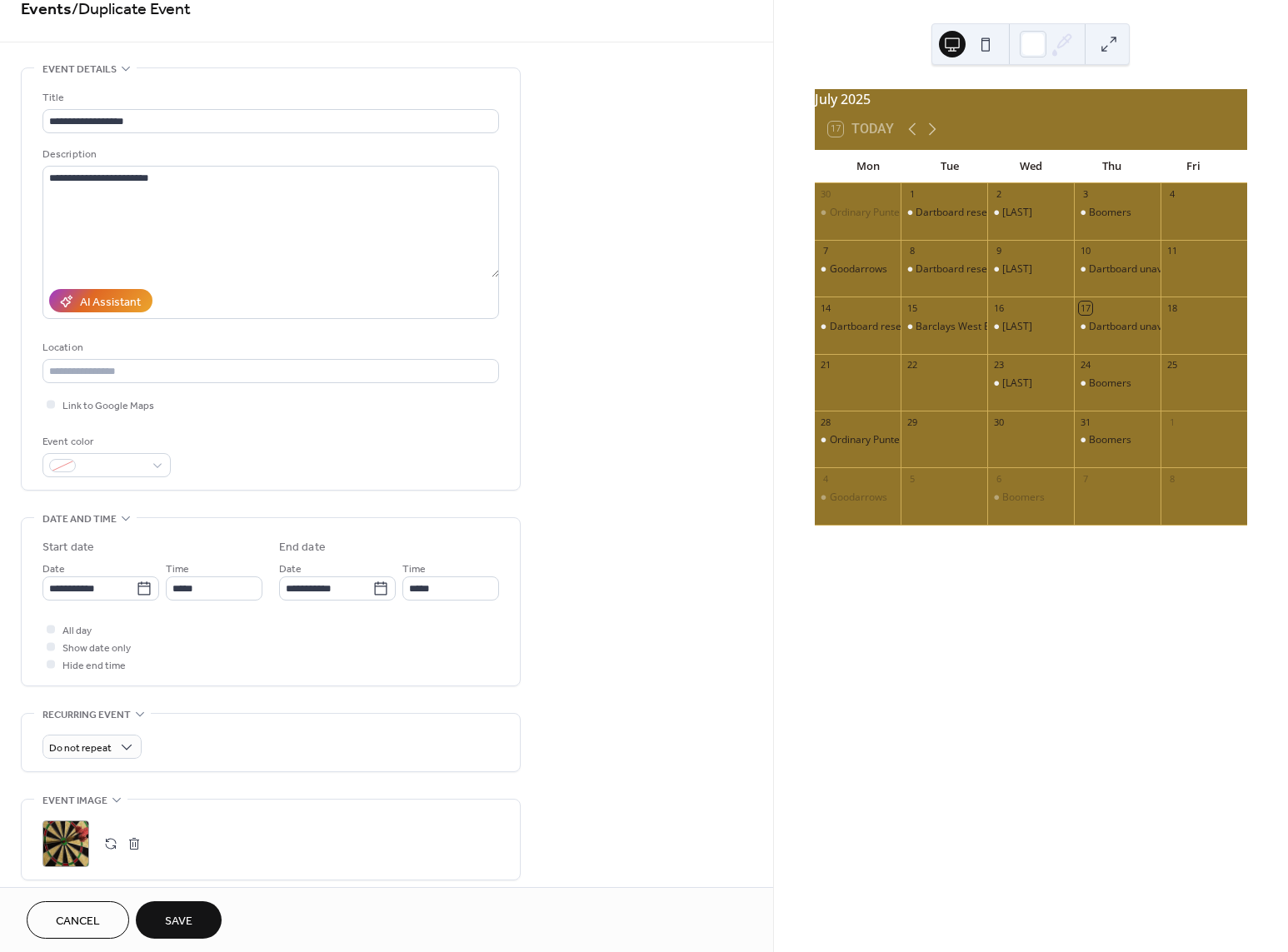 scroll, scrollTop: 0, scrollLeft: 0, axis: both 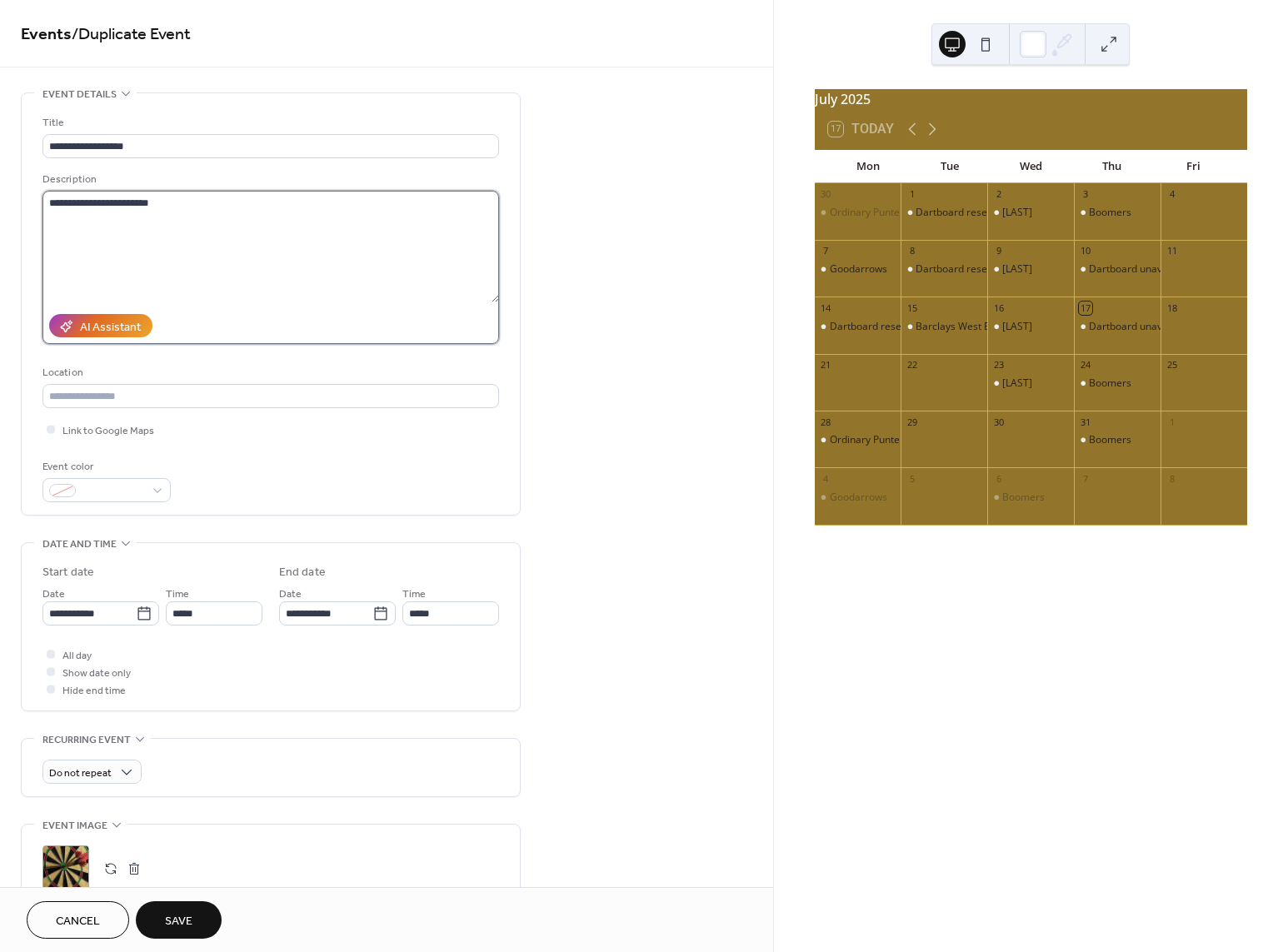 click on "**********" at bounding box center (271, 247) 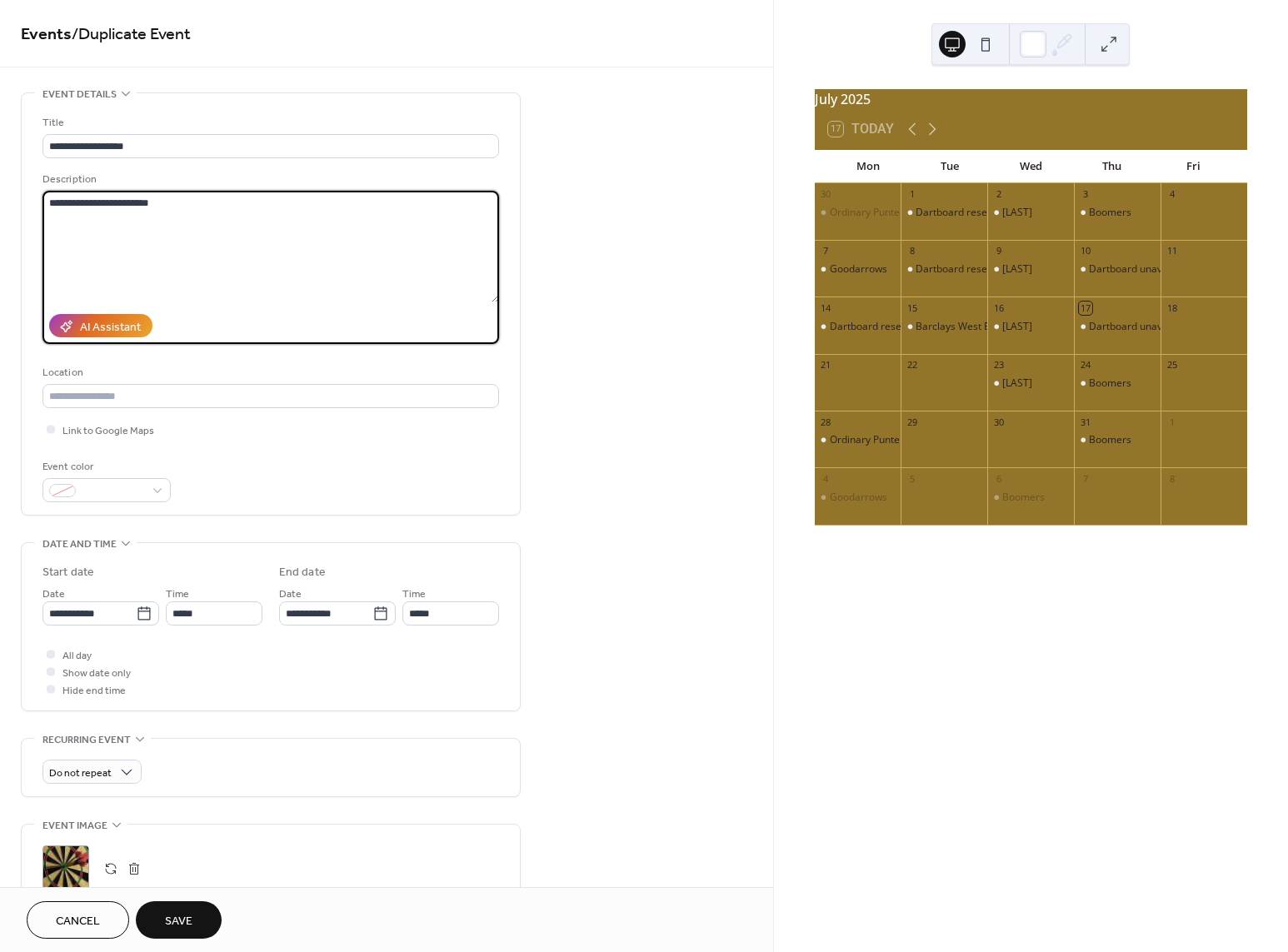 click on "**********" at bounding box center [271, 247] 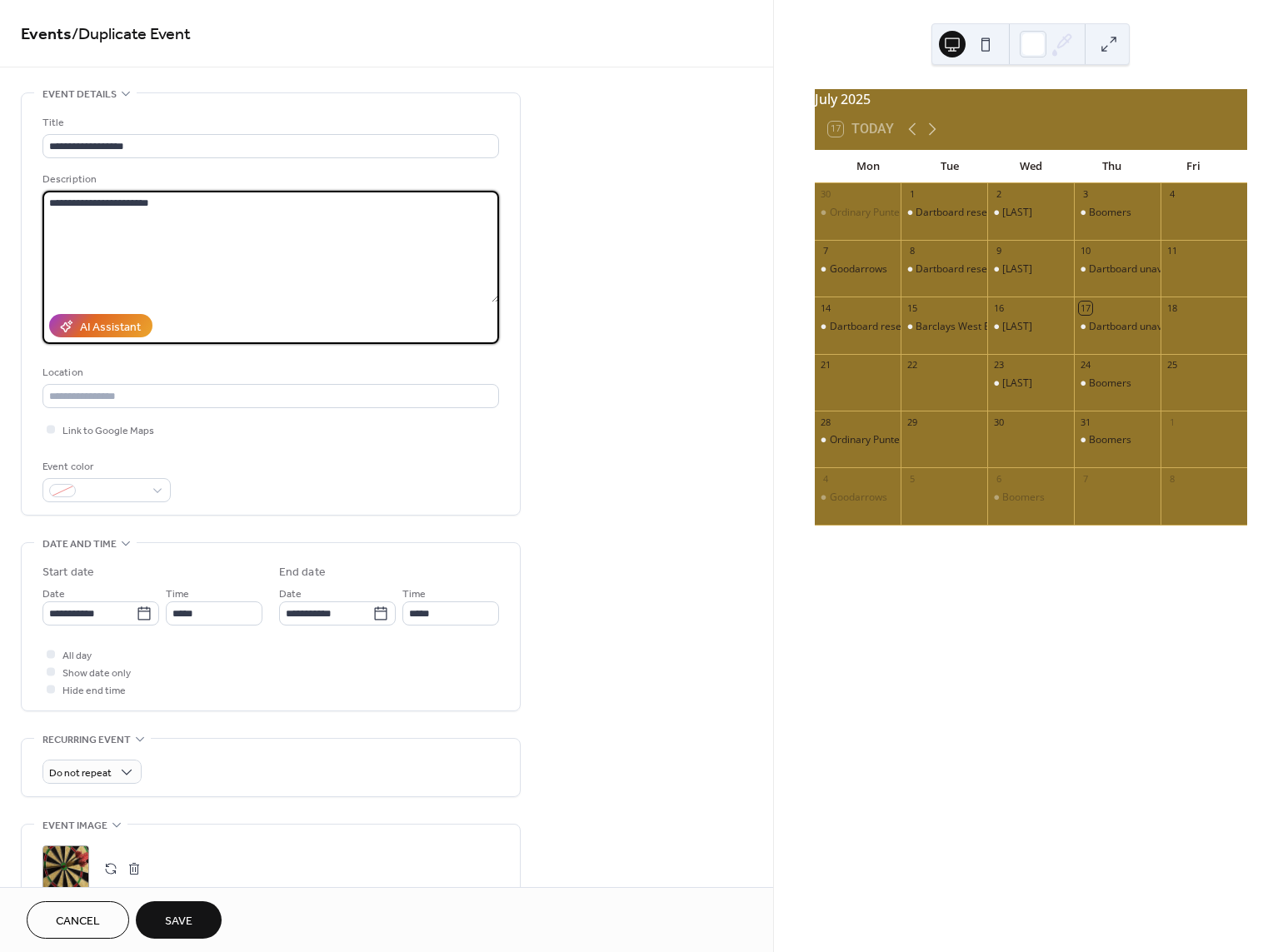 click on "**********" at bounding box center (271, 247) 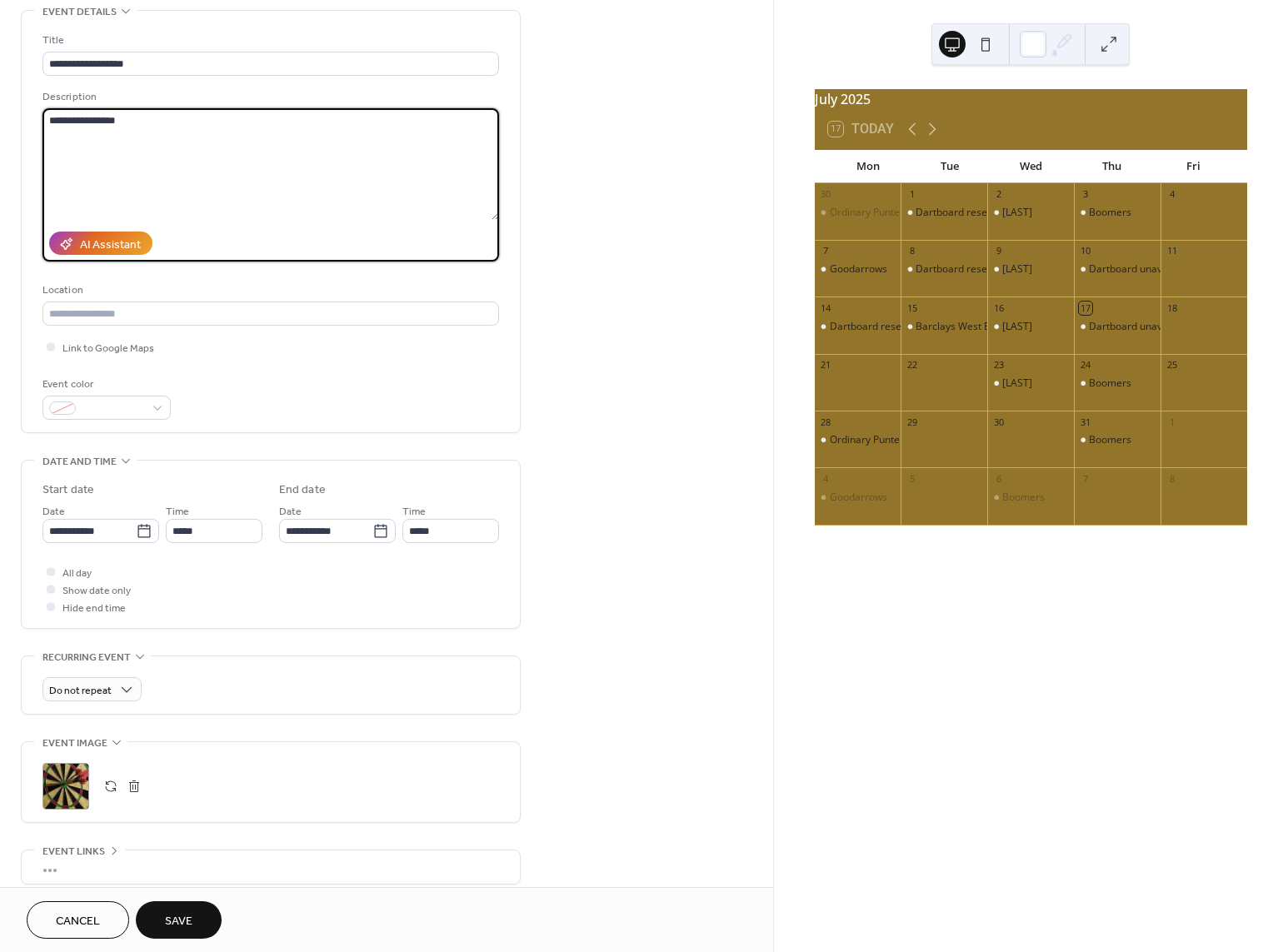 scroll, scrollTop: 83, scrollLeft: 0, axis: vertical 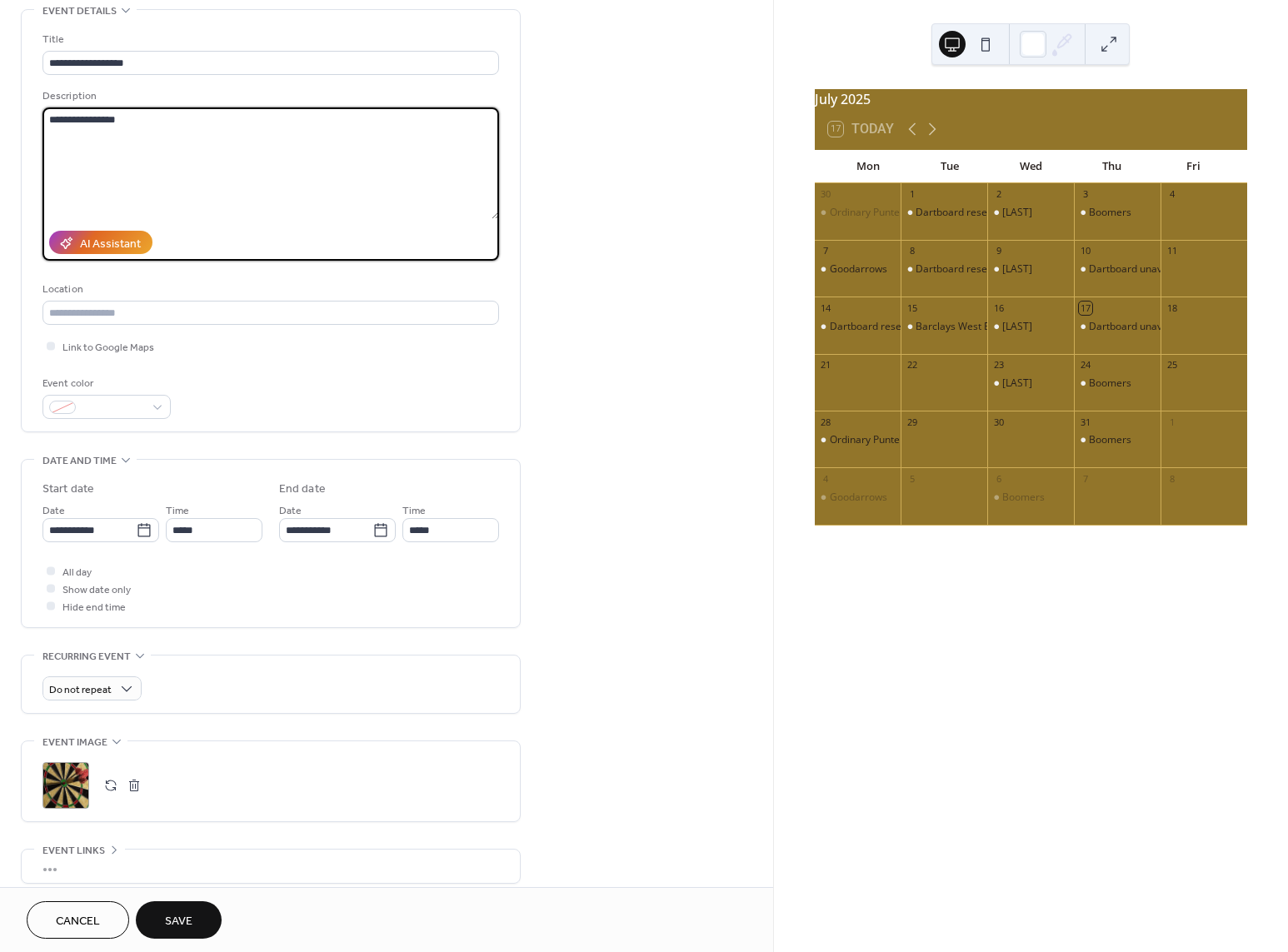 type on "**********" 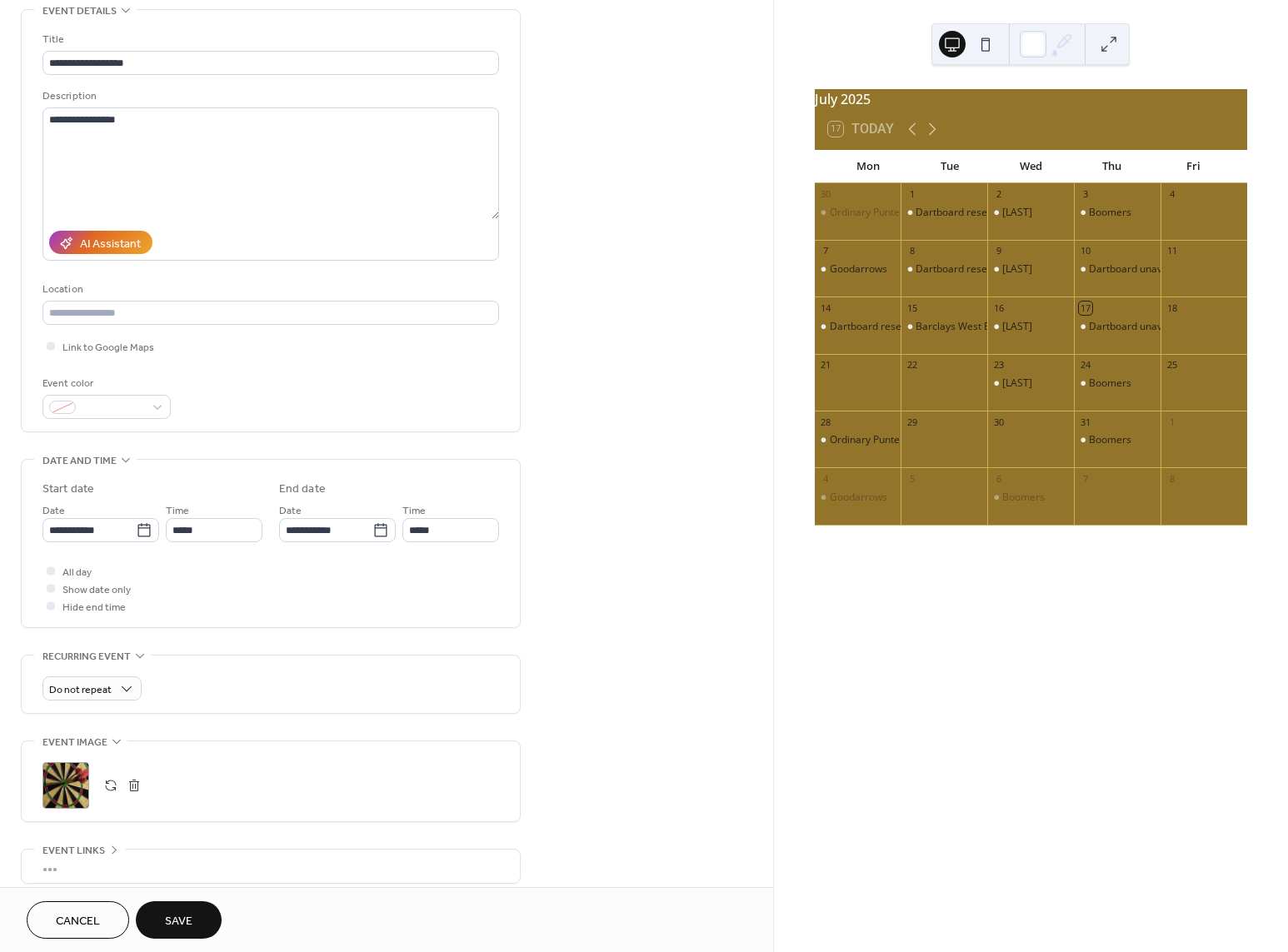 click on "Save" at bounding box center [178, 921] 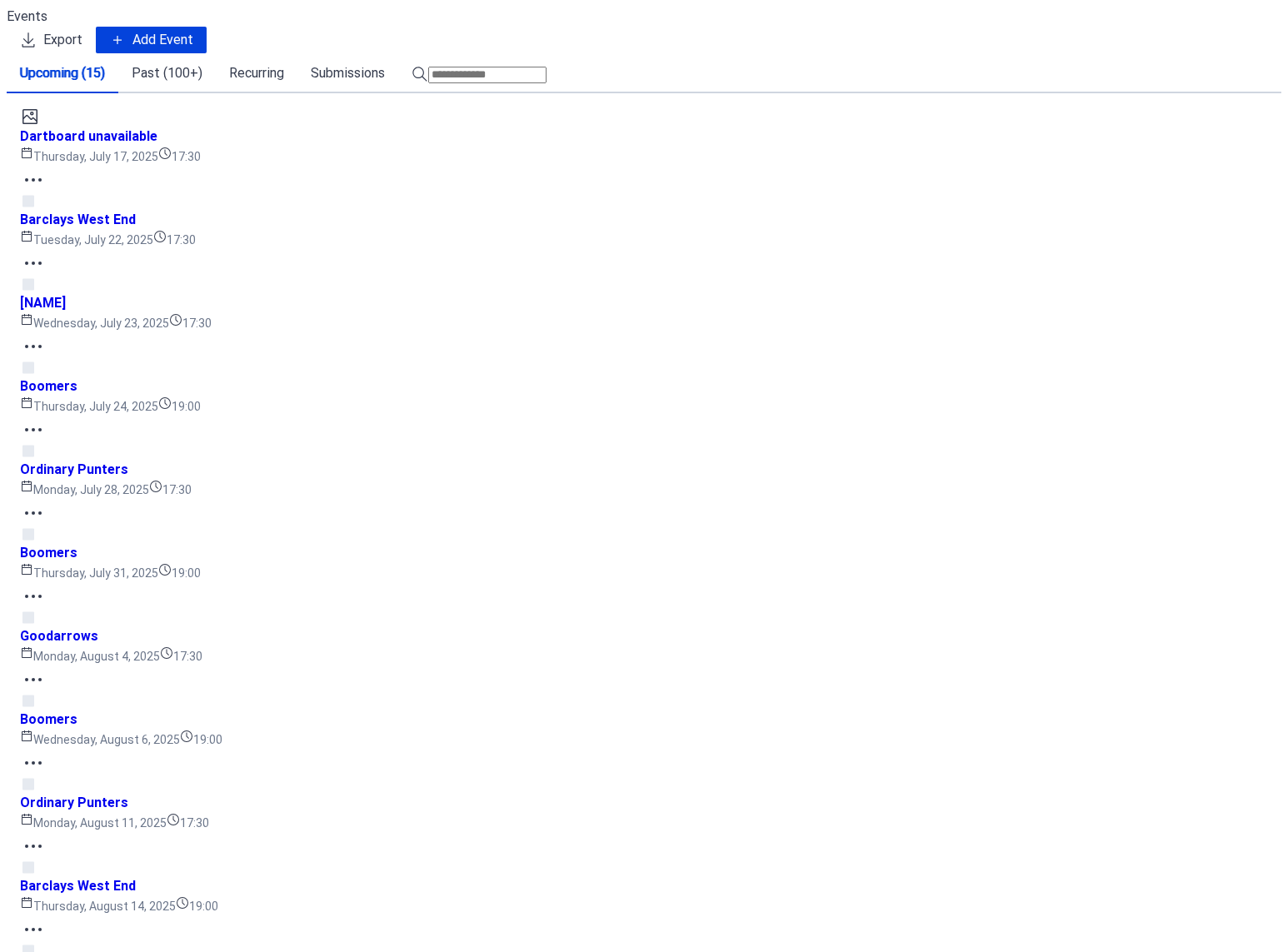 scroll, scrollTop: 0, scrollLeft: 0, axis: both 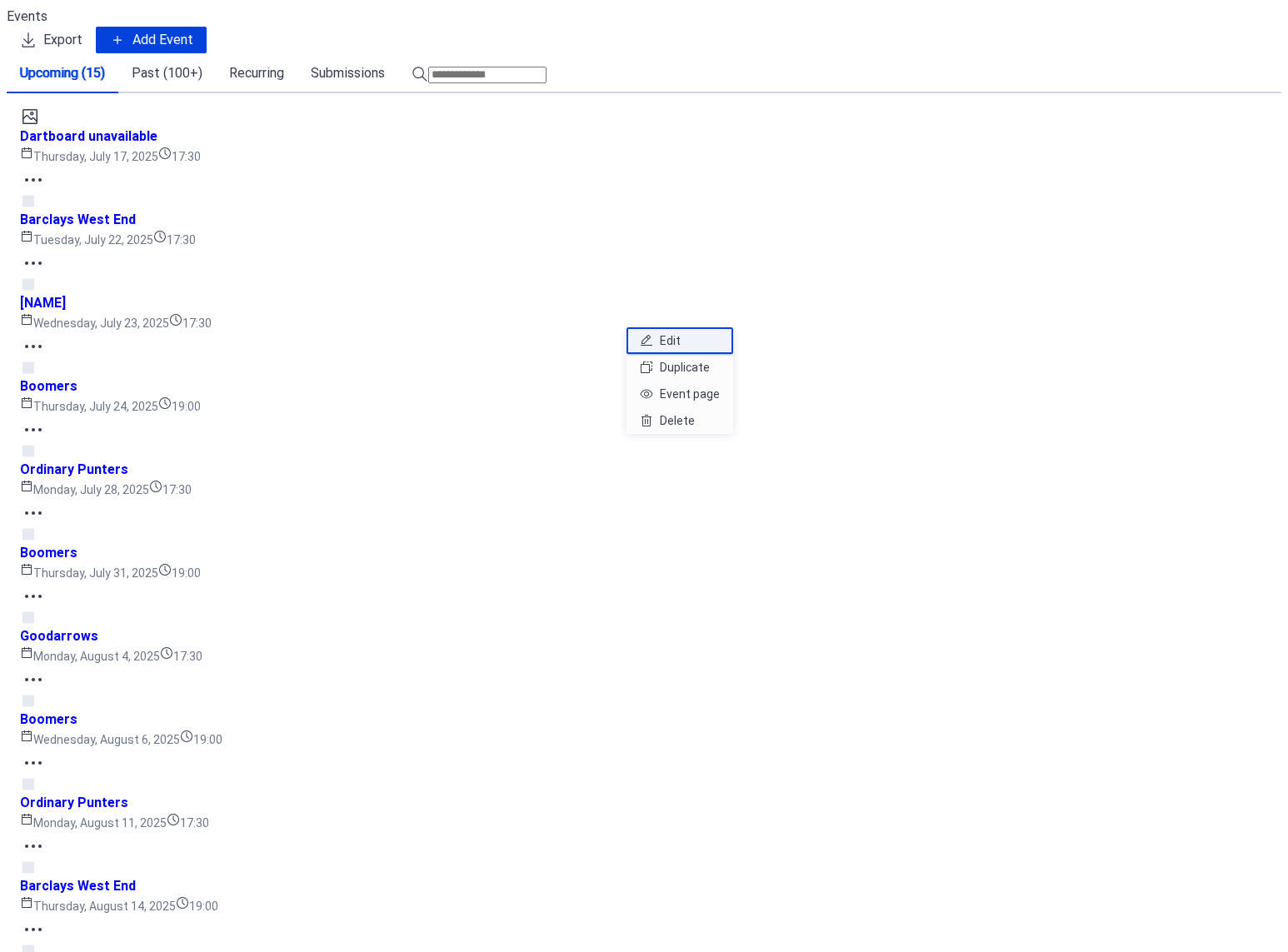 click on "Edit" at bounding box center (670, 341) 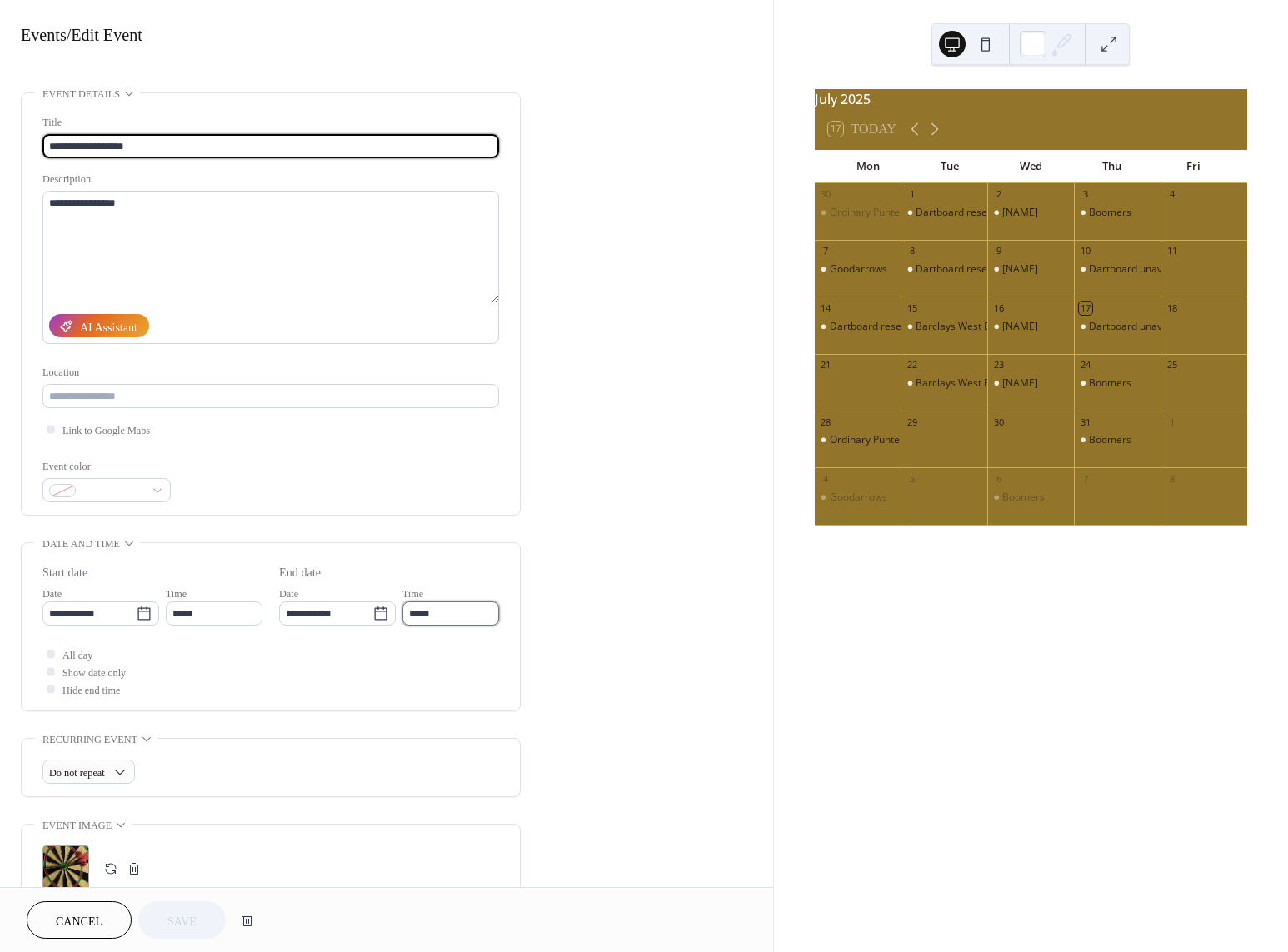 click on "*****" at bounding box center (451, 613) 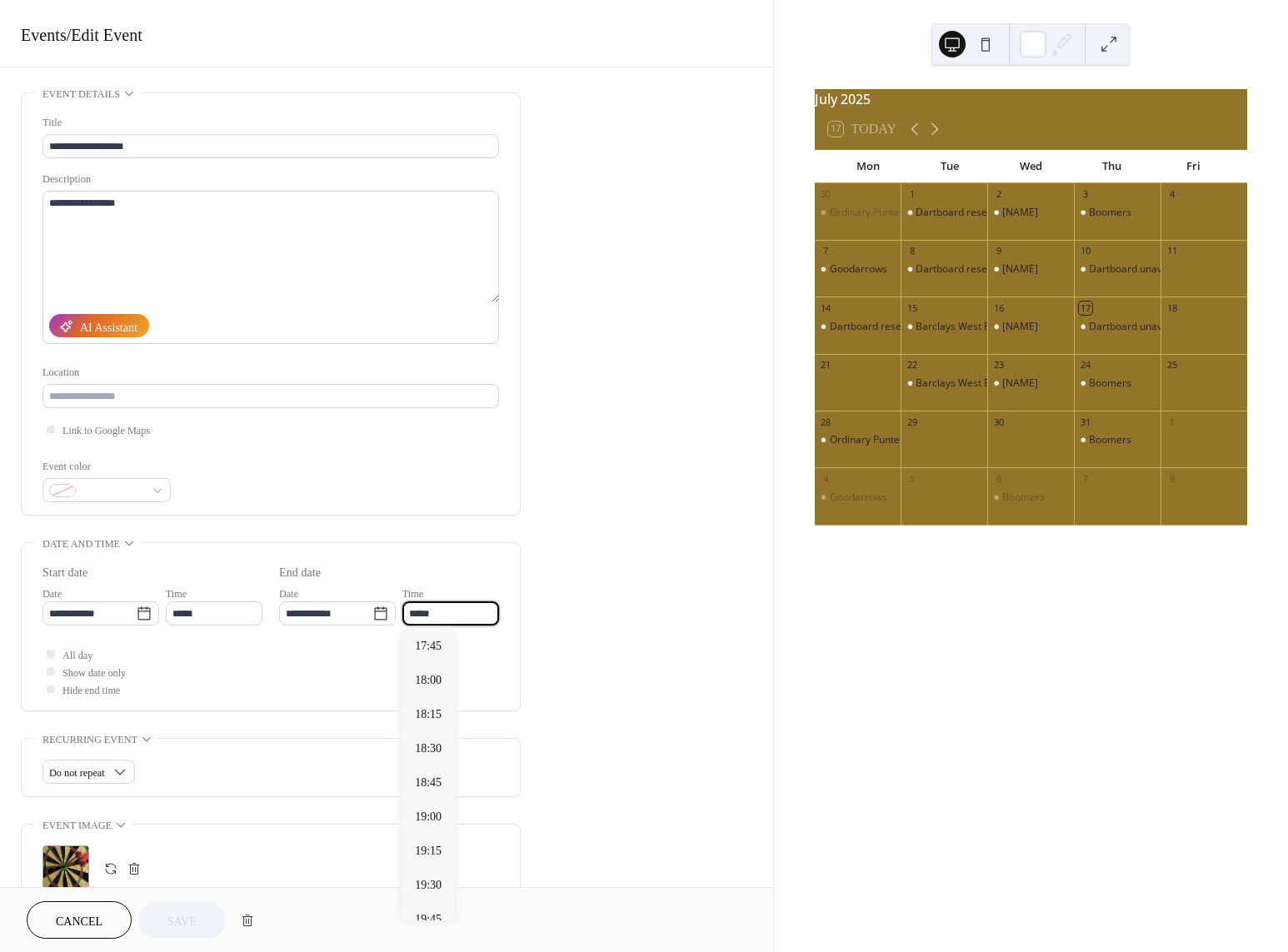 scroll, scrollTop: 376, scrollLeft: 0, axis: vertical 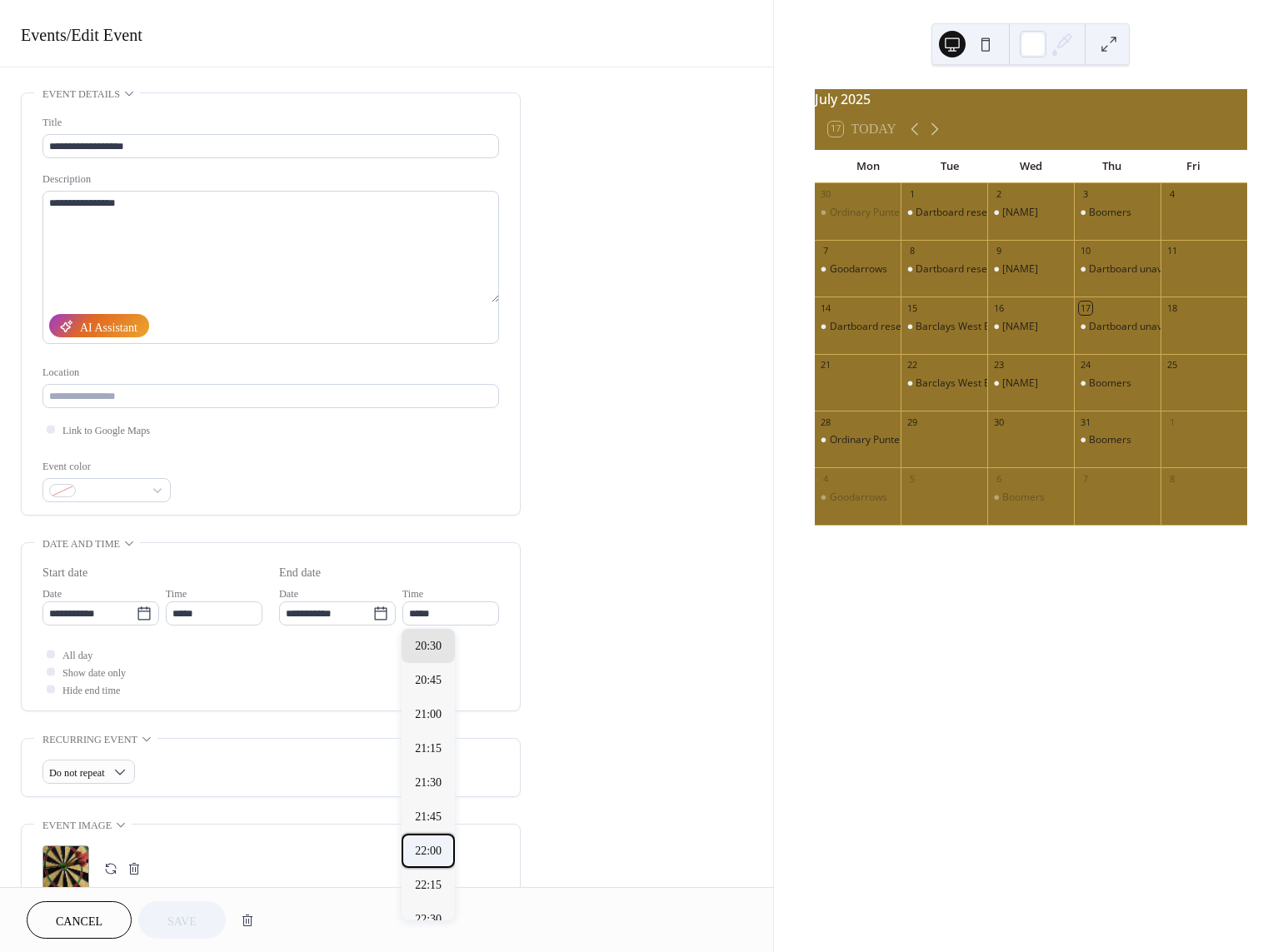 click on "22:00" at bounding box center [428, 850] 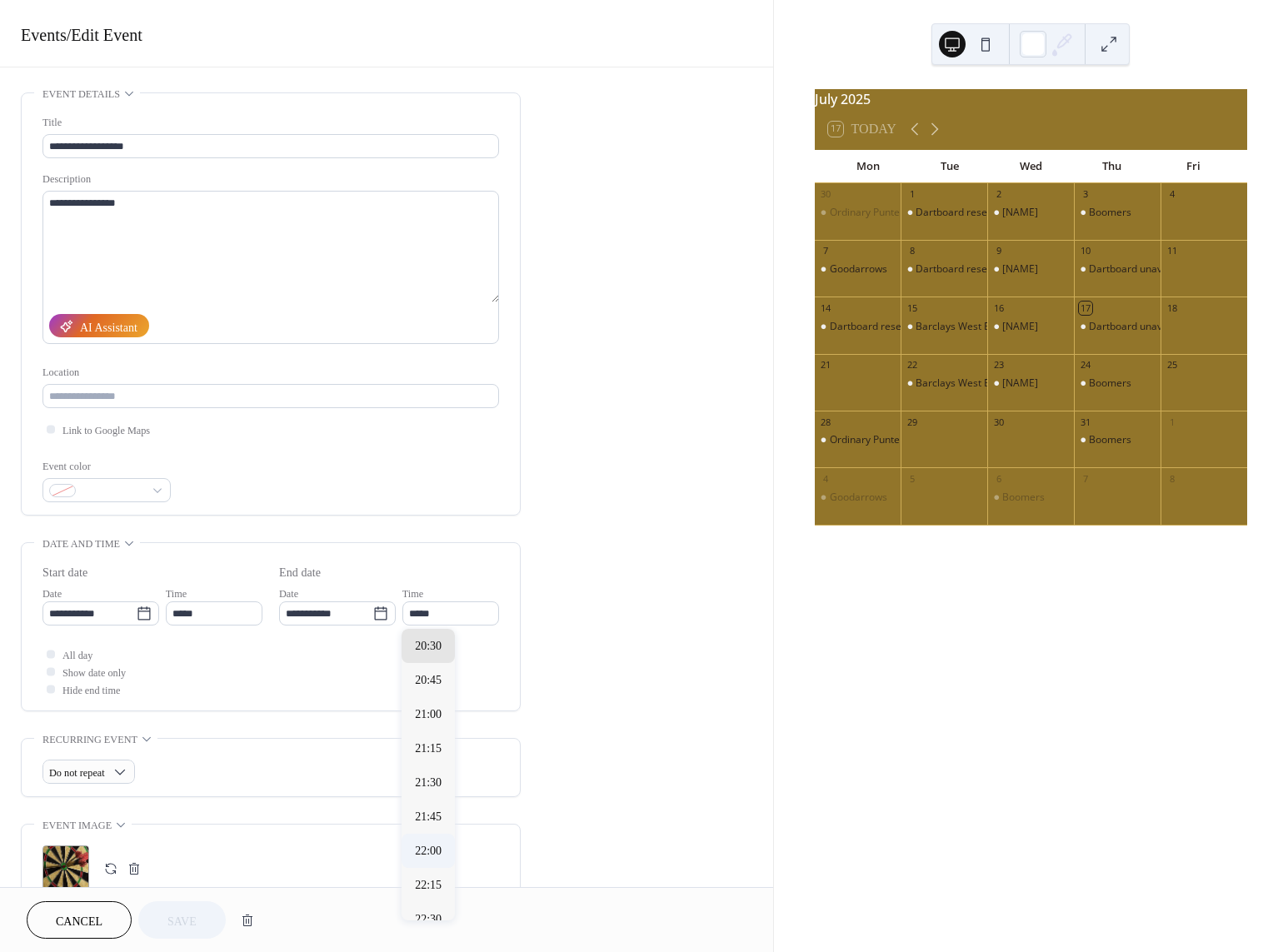 type on "*****" 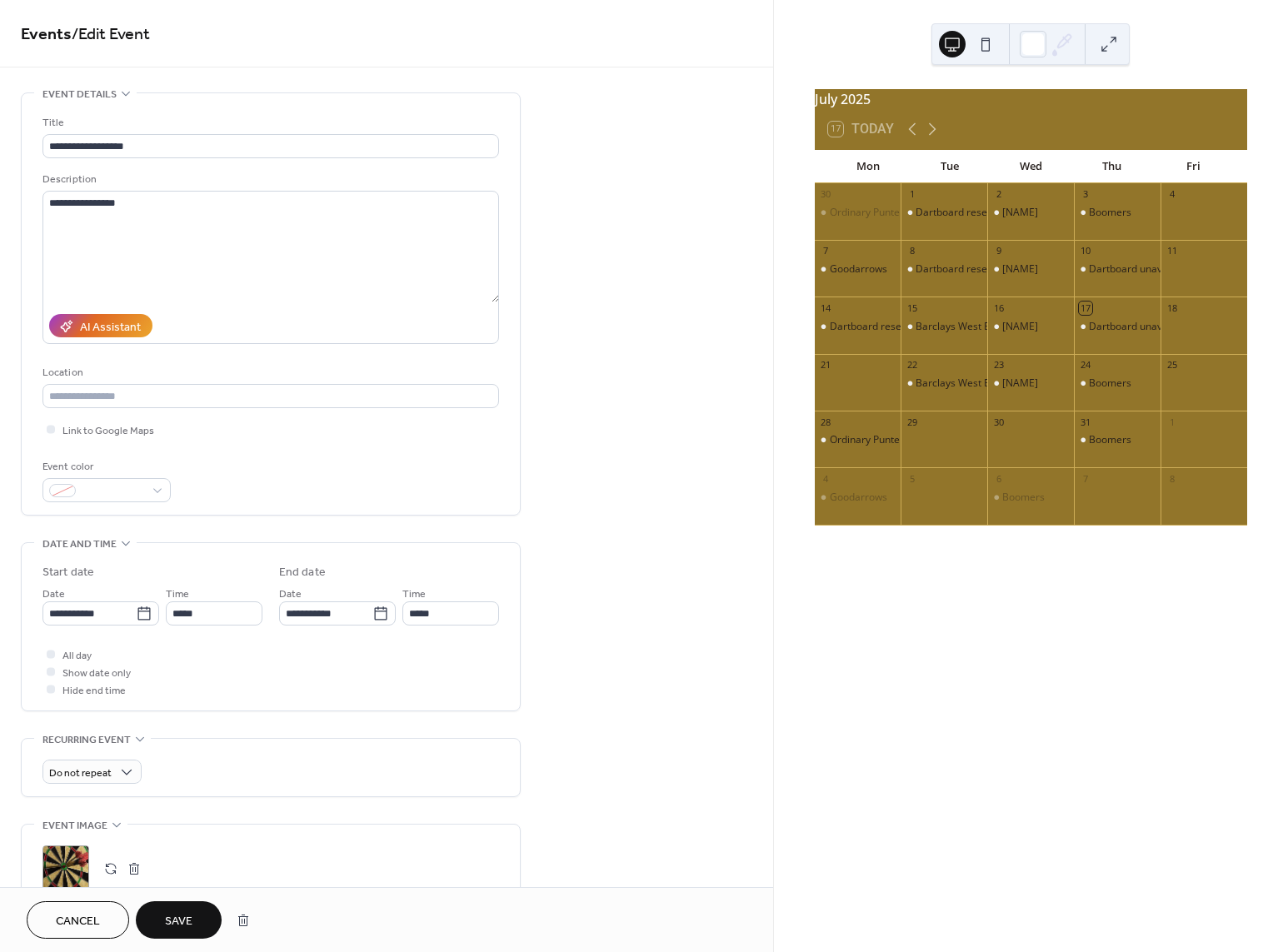 click on "Save" at bounding box center [178, 921] 